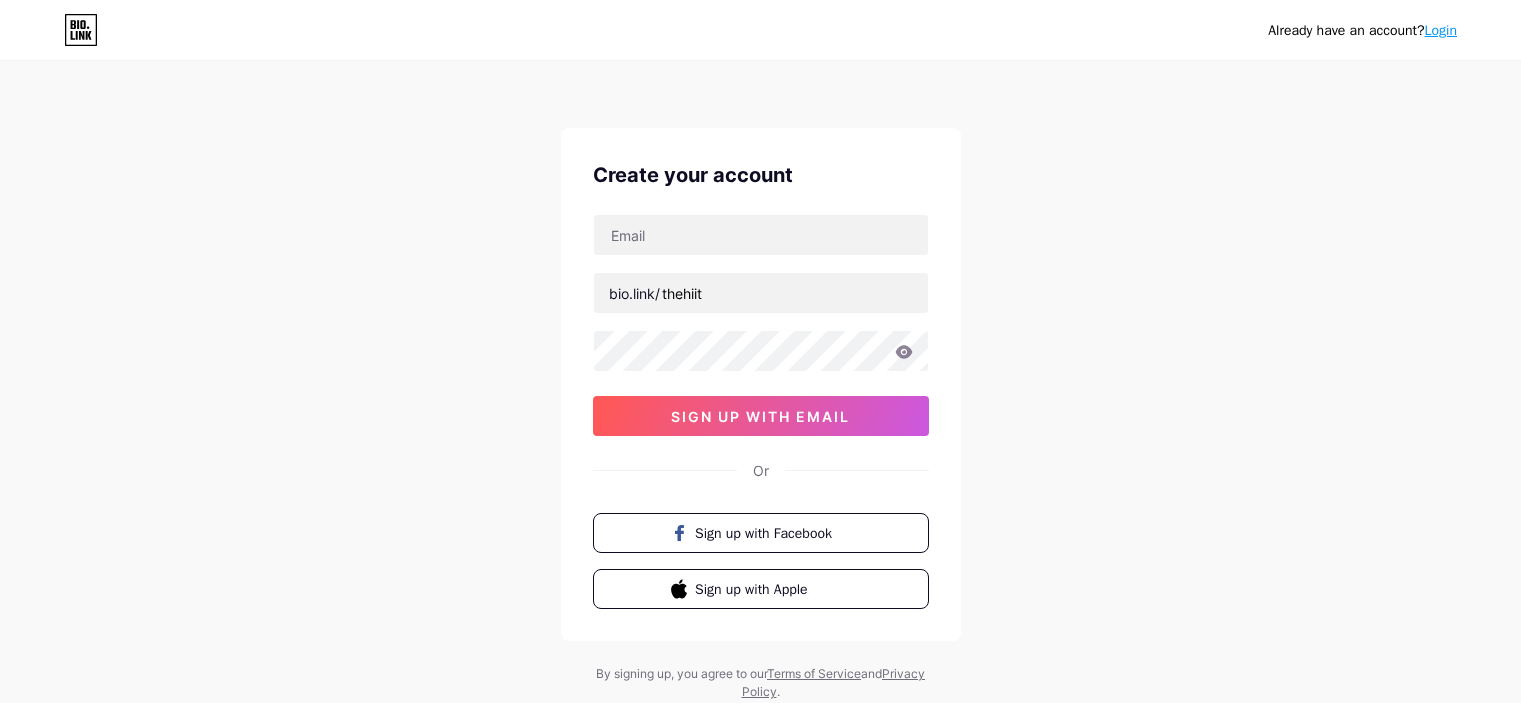 scroll, scrollTop: 0, scrollLeft: 0, axis: both 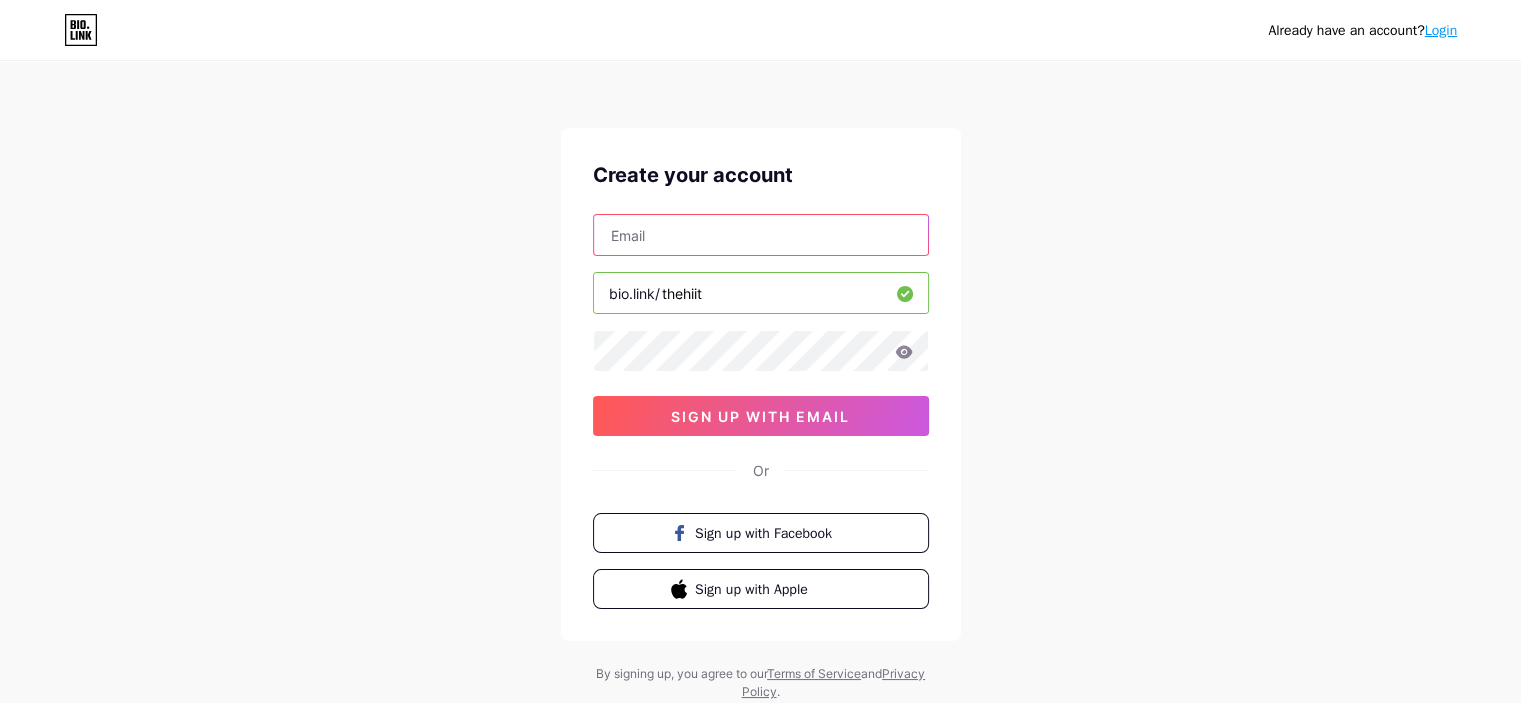 click at bounding box center [761, 235] 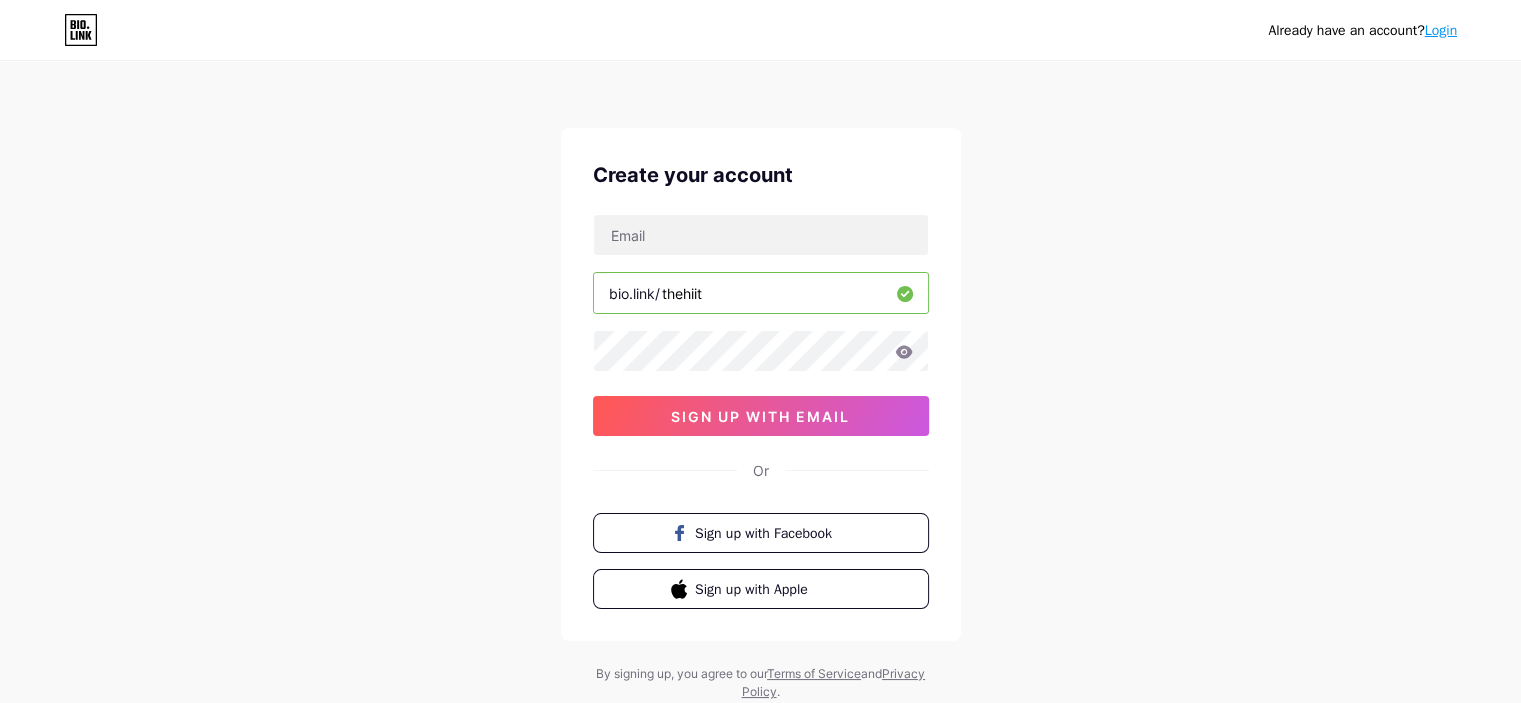 click on "Already have an account?  Login   Create your account         bio.link/   thehiit                     sign up with email         Or       Sign up with Facebook
Sign up with Apple
By signing up, you agree to our  Terms of Service  and  Privacy Policy ." at bounding box center [760, 382] 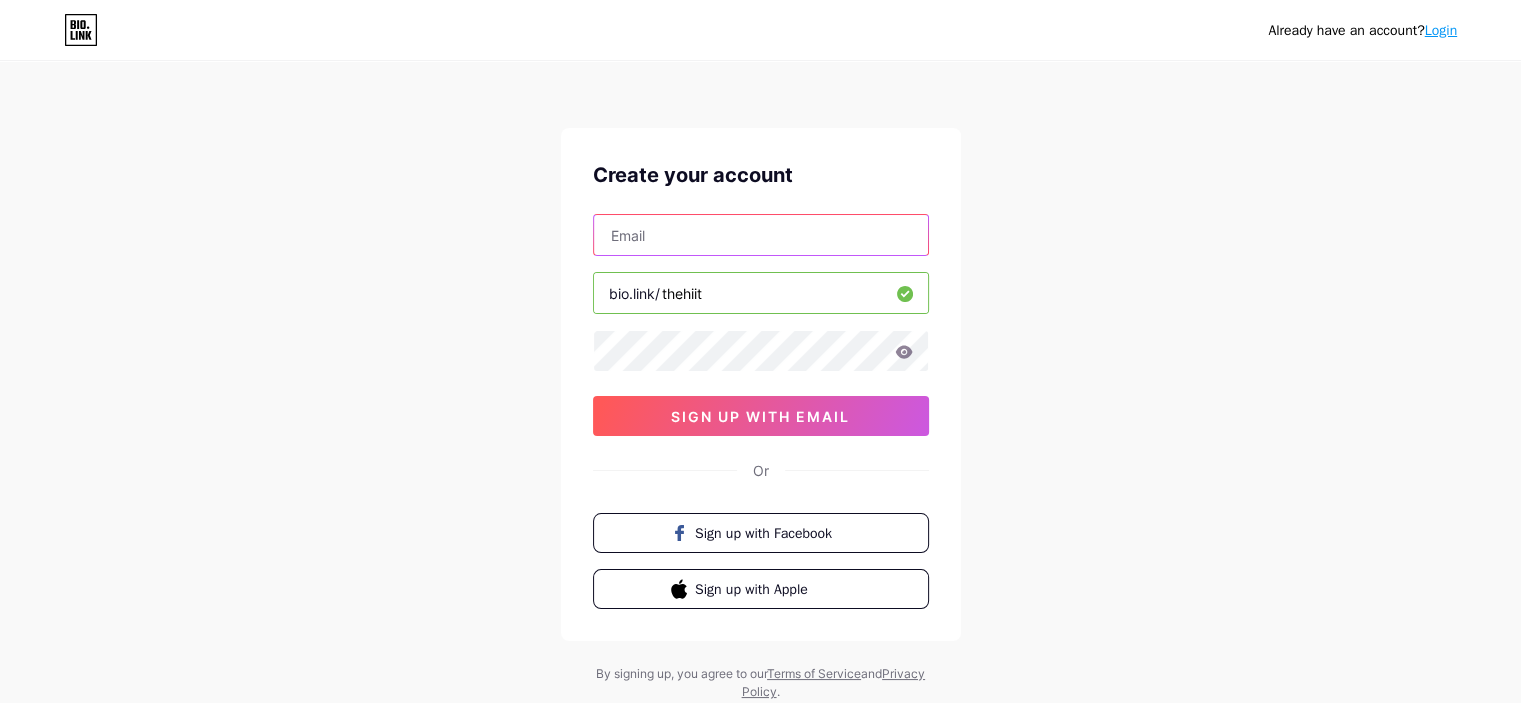click at bounding box center (761, 235) 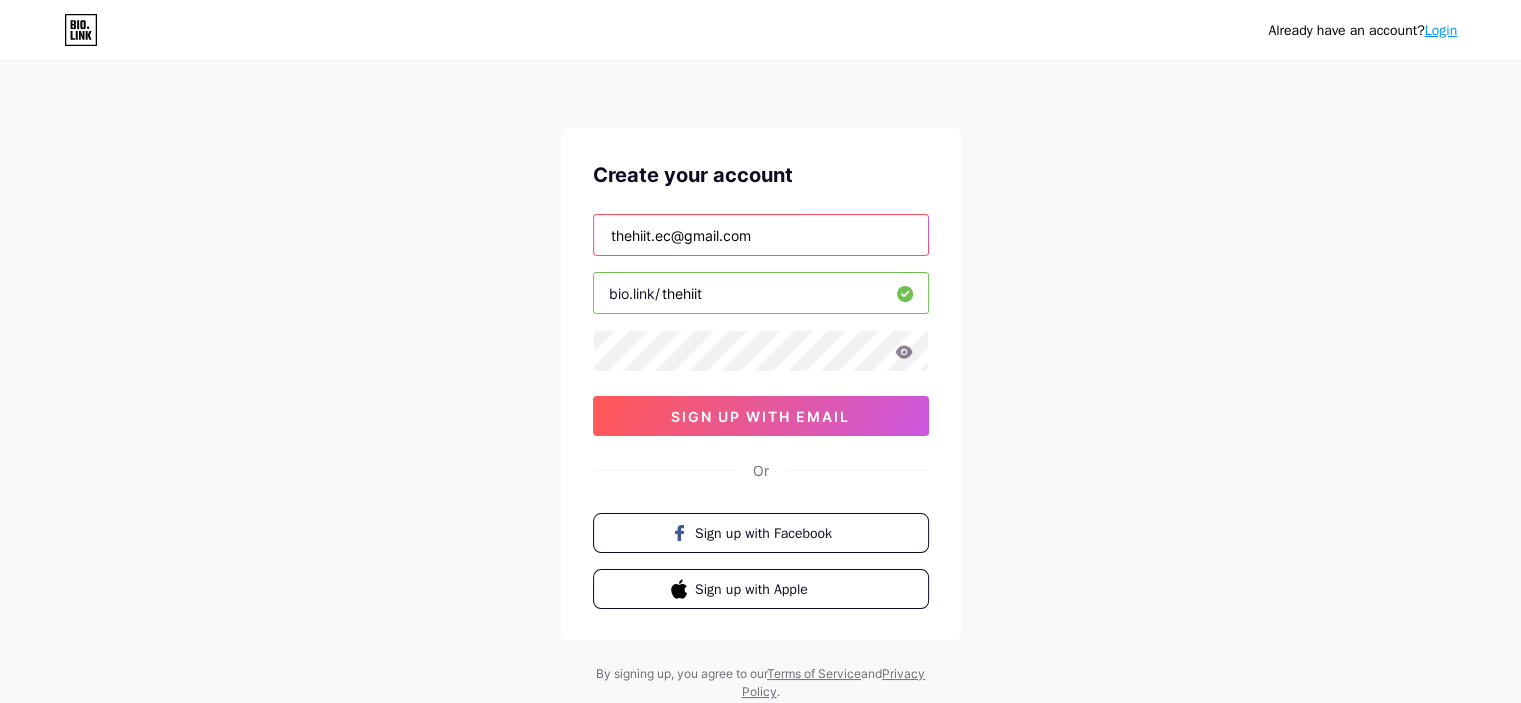 type on "thehiit.ec@gmail.com" 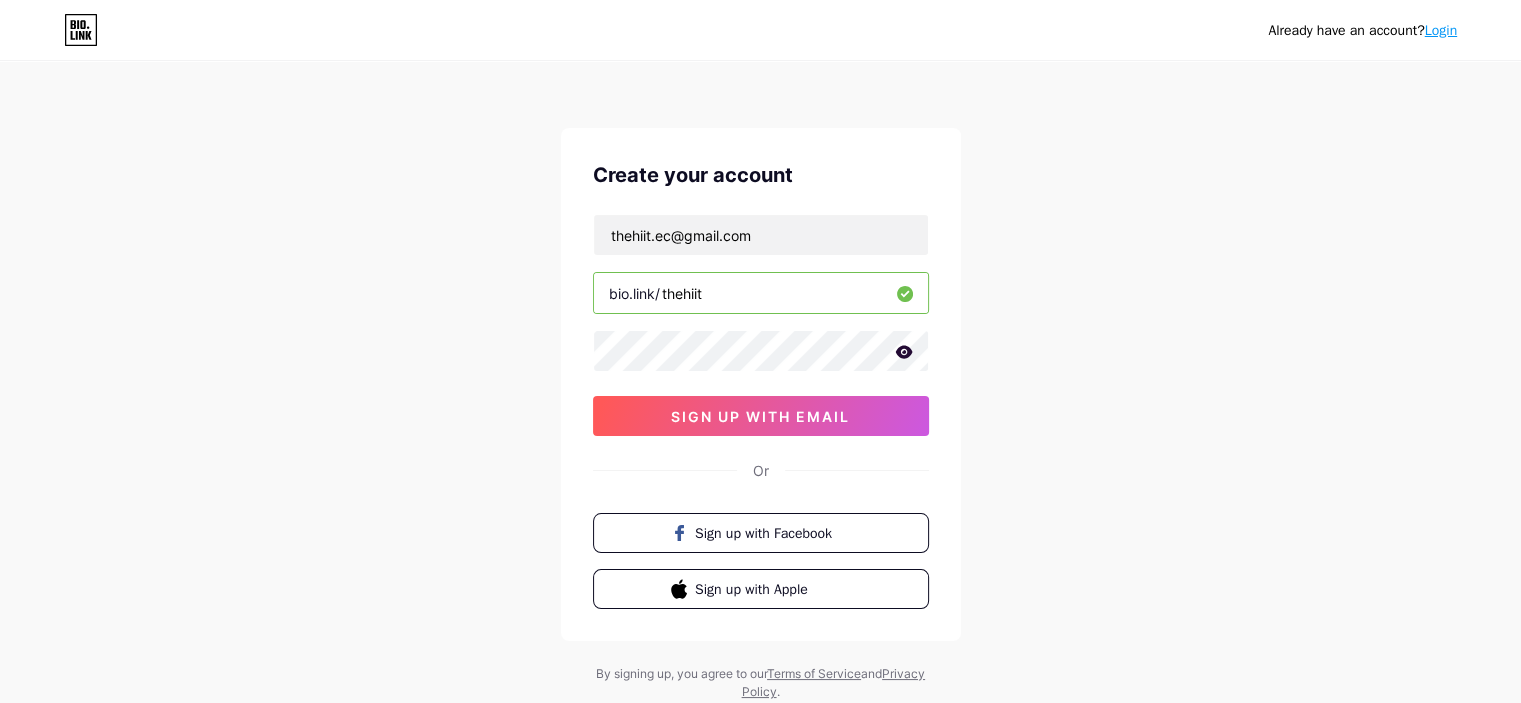click at bounding box center (0, 0) 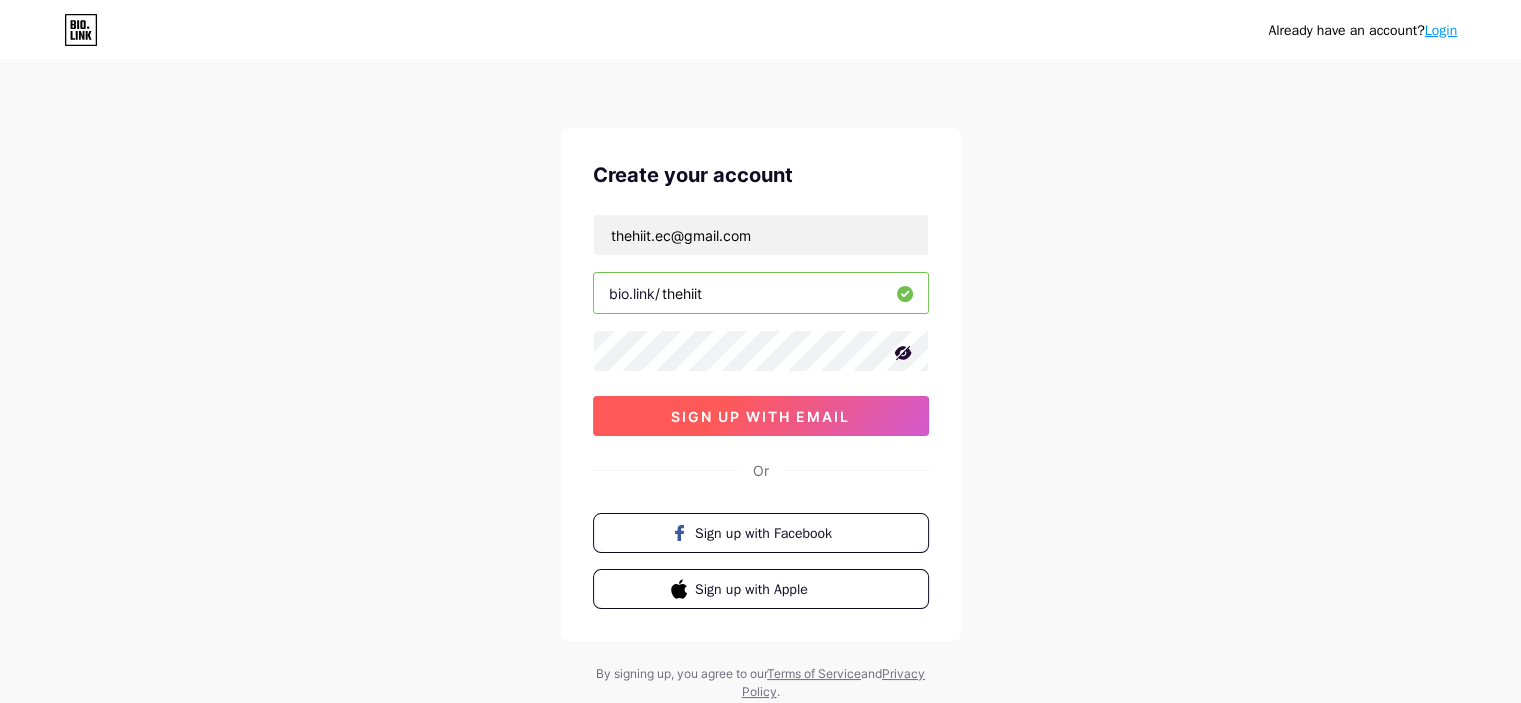 click on "sign up with email" at bounding box center [760, 416] 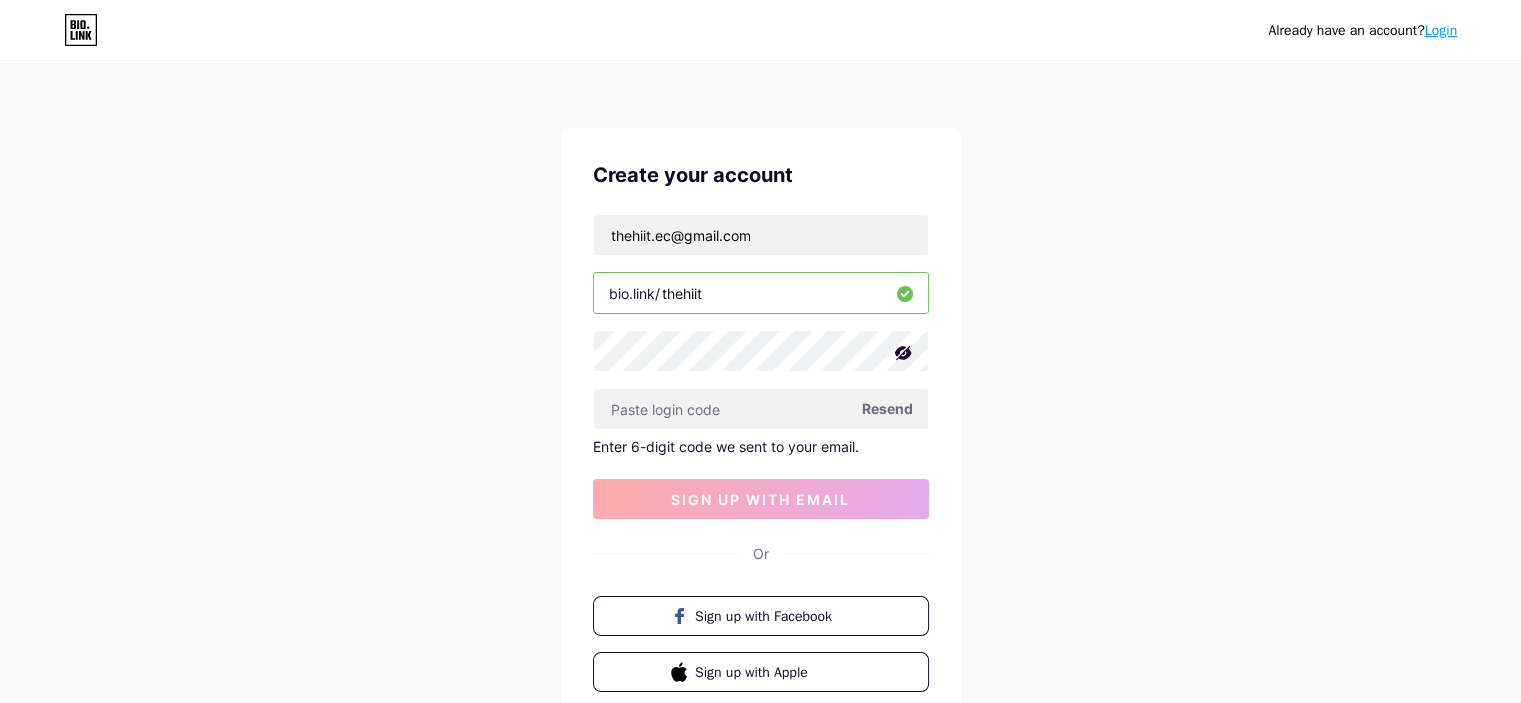 click on "Already have an account?  Login   Create your account     thehiit.ec@gmail.com     bio.link/   thehiit                 Resend     Enter 6-digit code we sent to your email.         sign up with email         Or       Sign up with Facebook
Sign up with Apple
By signing up, you agree to our  Terms of Service  and  Privacy Policy ." at bounding box center (760, 424) 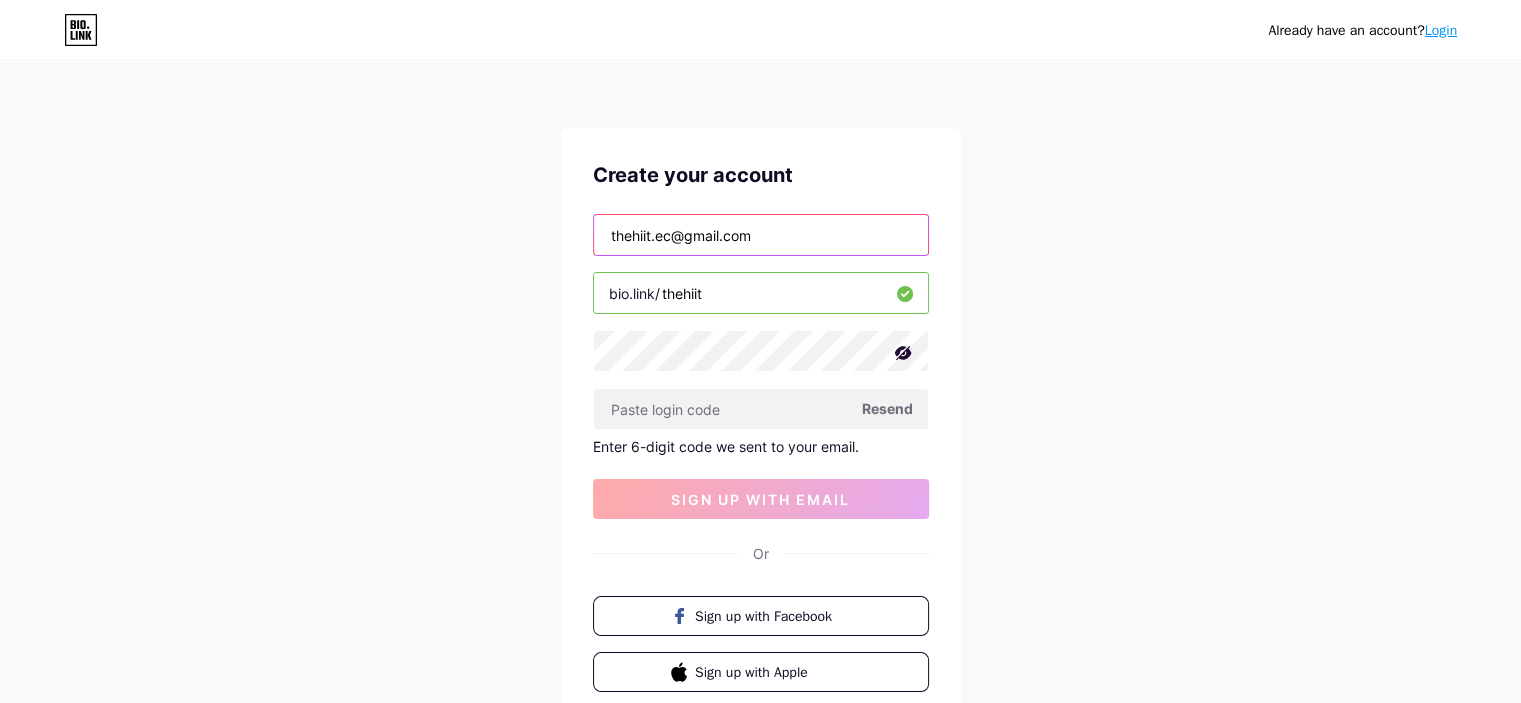drag, startPoint x: 772, startPoint y: 238, endPoint x: 573, endPoint y: 237, distance: 199.00252 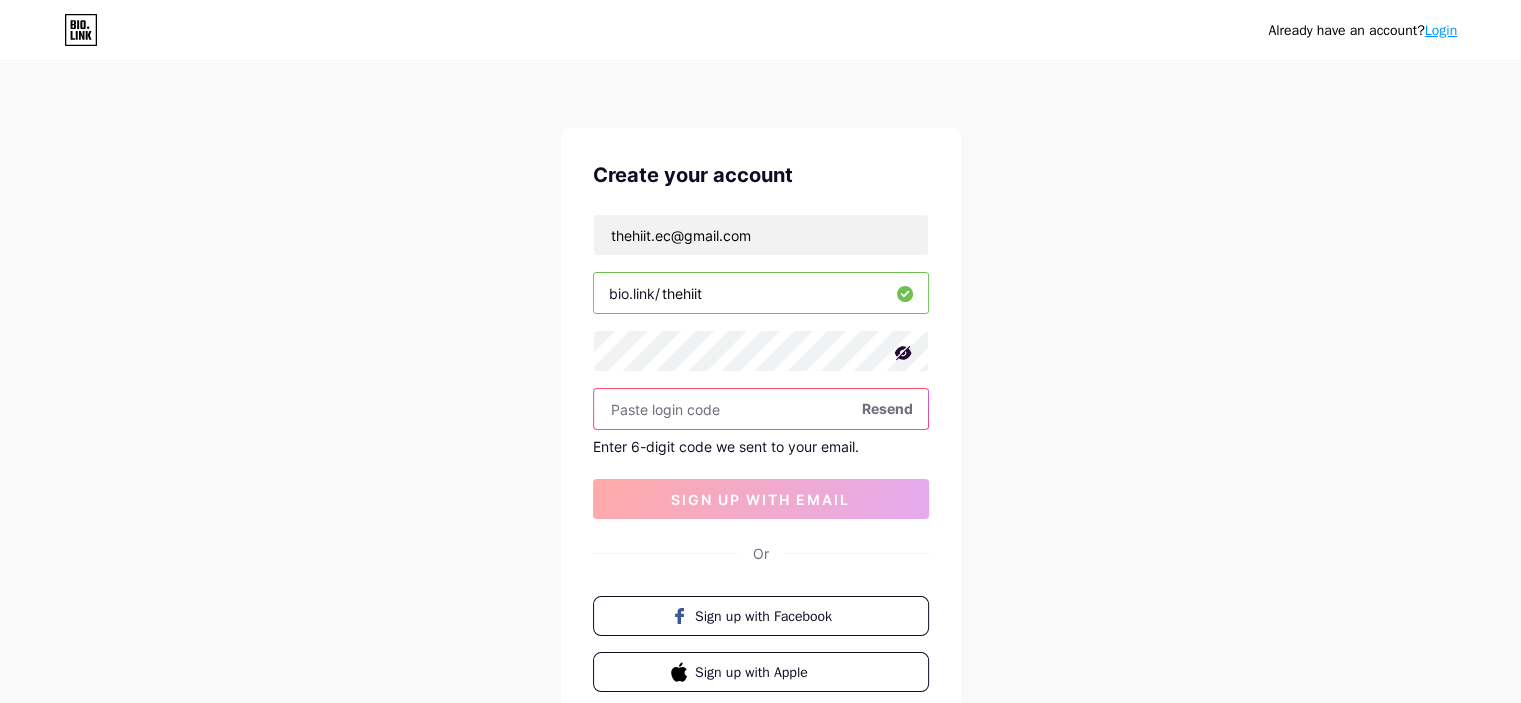 click at bounding box center (761, 409) 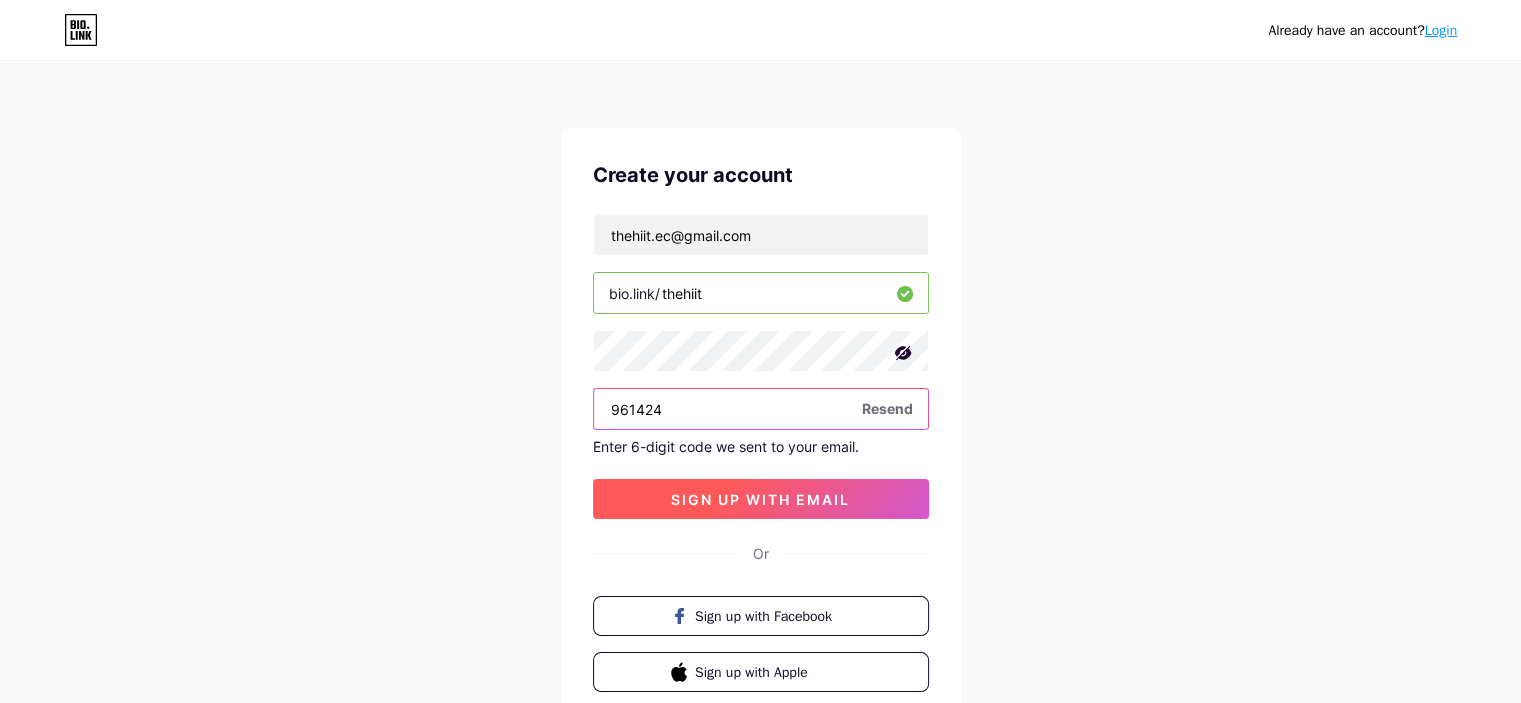 type on "961424" 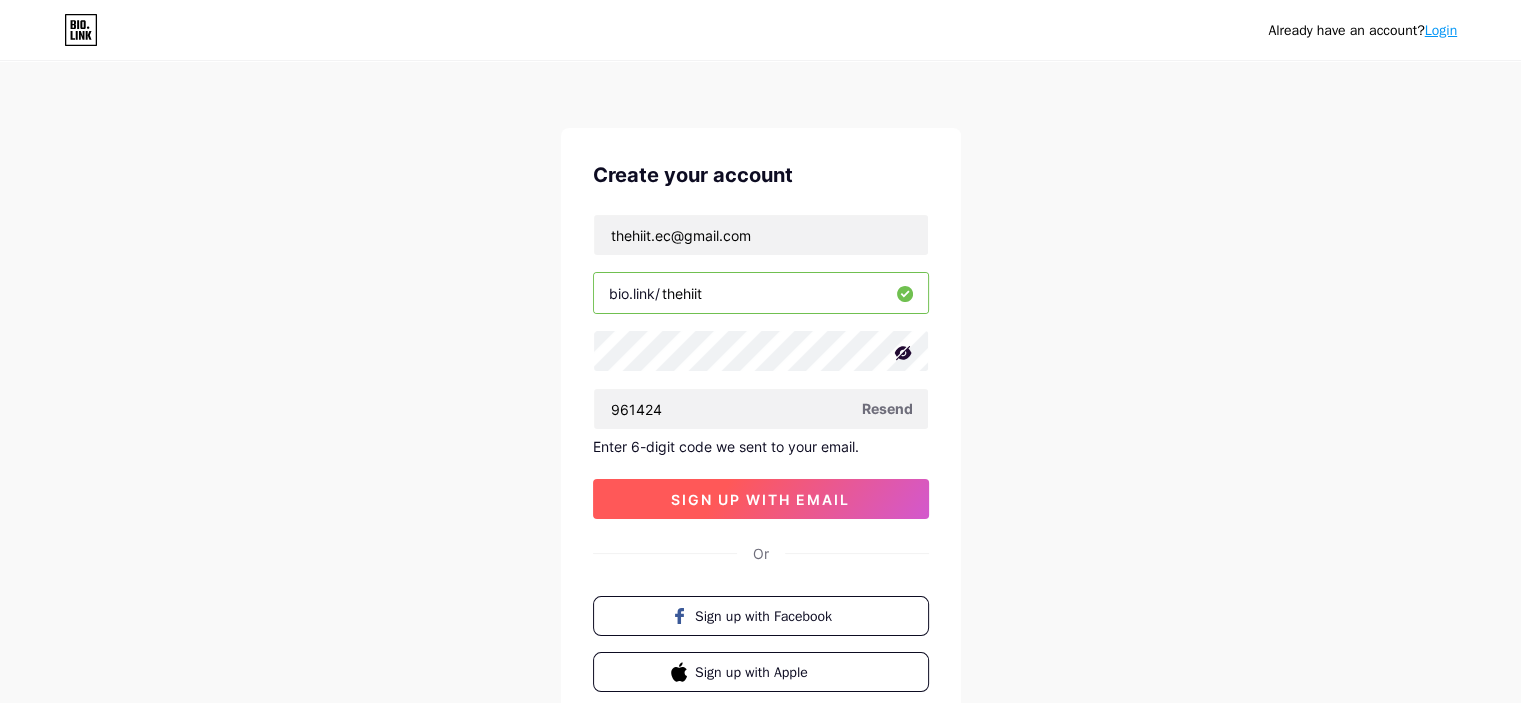 click on "sign up with email" at bounding box center (760, 499) 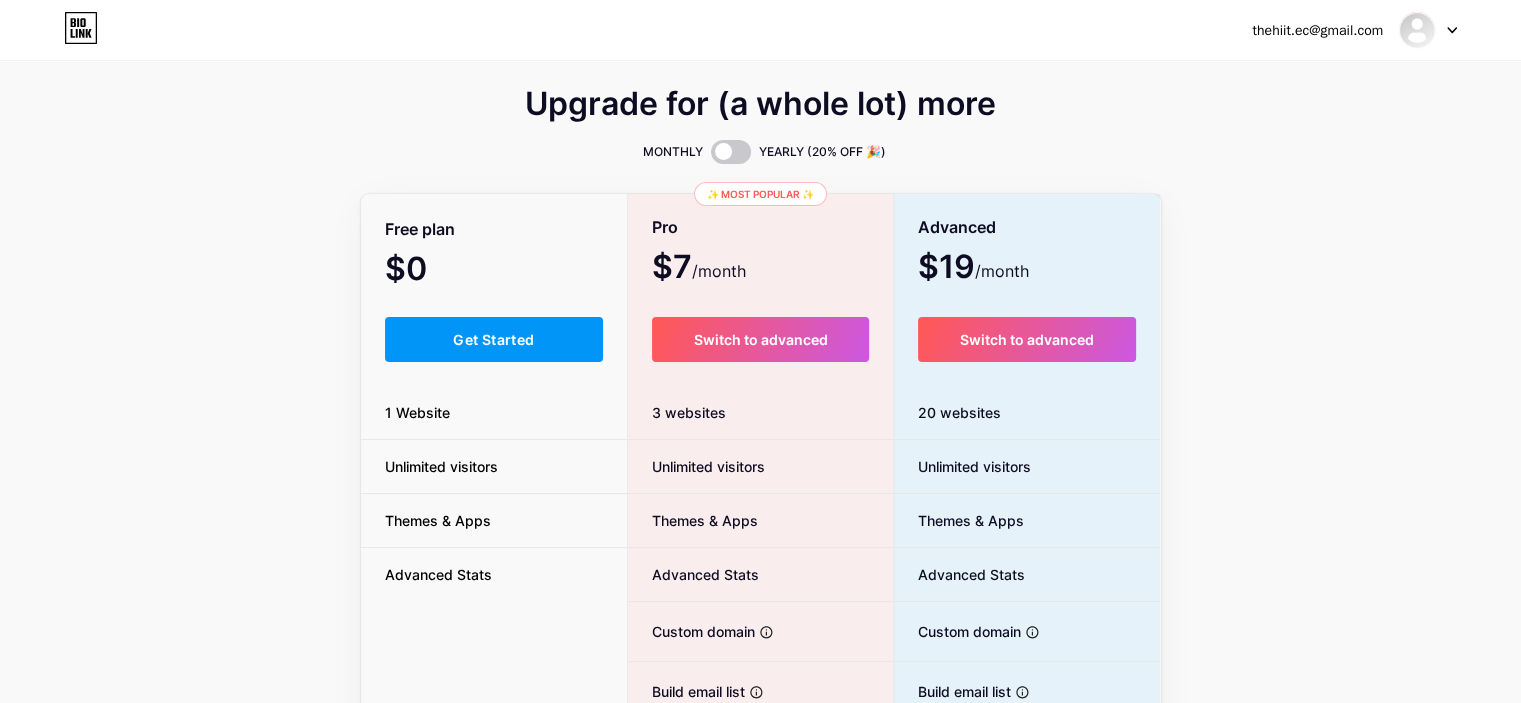 click on "Upgrade for (a whole lot) more
MONTHLY
YEARLY (20% OFF 🎉)
Free plan   $0   /month   Get Started     1 Website Unlimited visitors Themes & Apps Advanced Stats   ✨ Most popular ✨   Pro   $7   /month     Switch to advanced      3 websites
Unlimited visitors     Themes & Apps     Advanced Stats     Custom domain        Host it on your own personal domain    Build email list        Collect emails of your visitors and send them email updates    Publish blog posts        Start a blog in seconds, powered by a powerful editor    Verified badge        Add authenticity by showing a blue checkmark    Remove Bio Link branding        Remove all credits and make it fully white-label      Advanced   $19   /month     Switch to advanced      20 websites
Unlimited visitors     Themes & Apps     Advanced Stats     Custom domain        Host it on your own personal domain    Build email list         Publish blog posts         Verified badge" at bounding box center (760, 497) 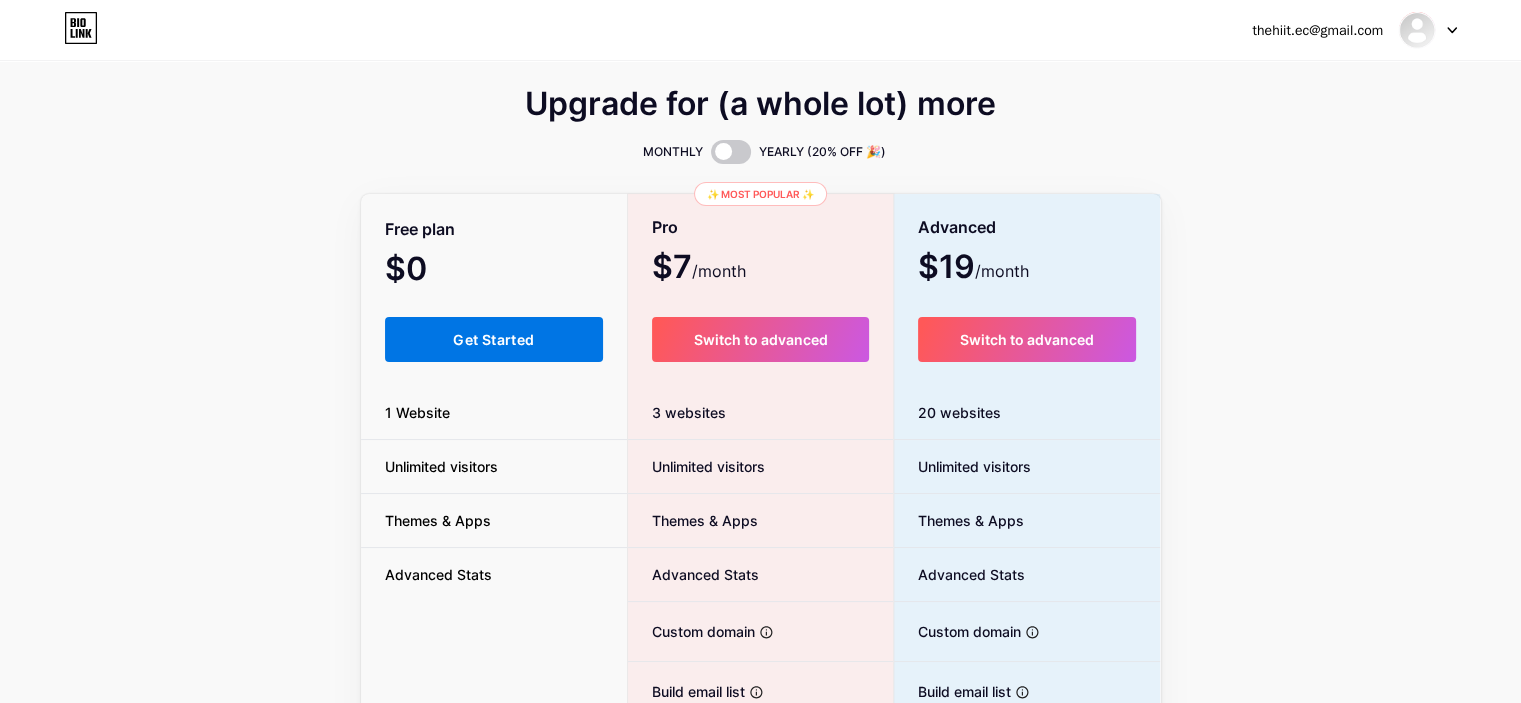click on "Get Started" at bounding box center (494, 339) 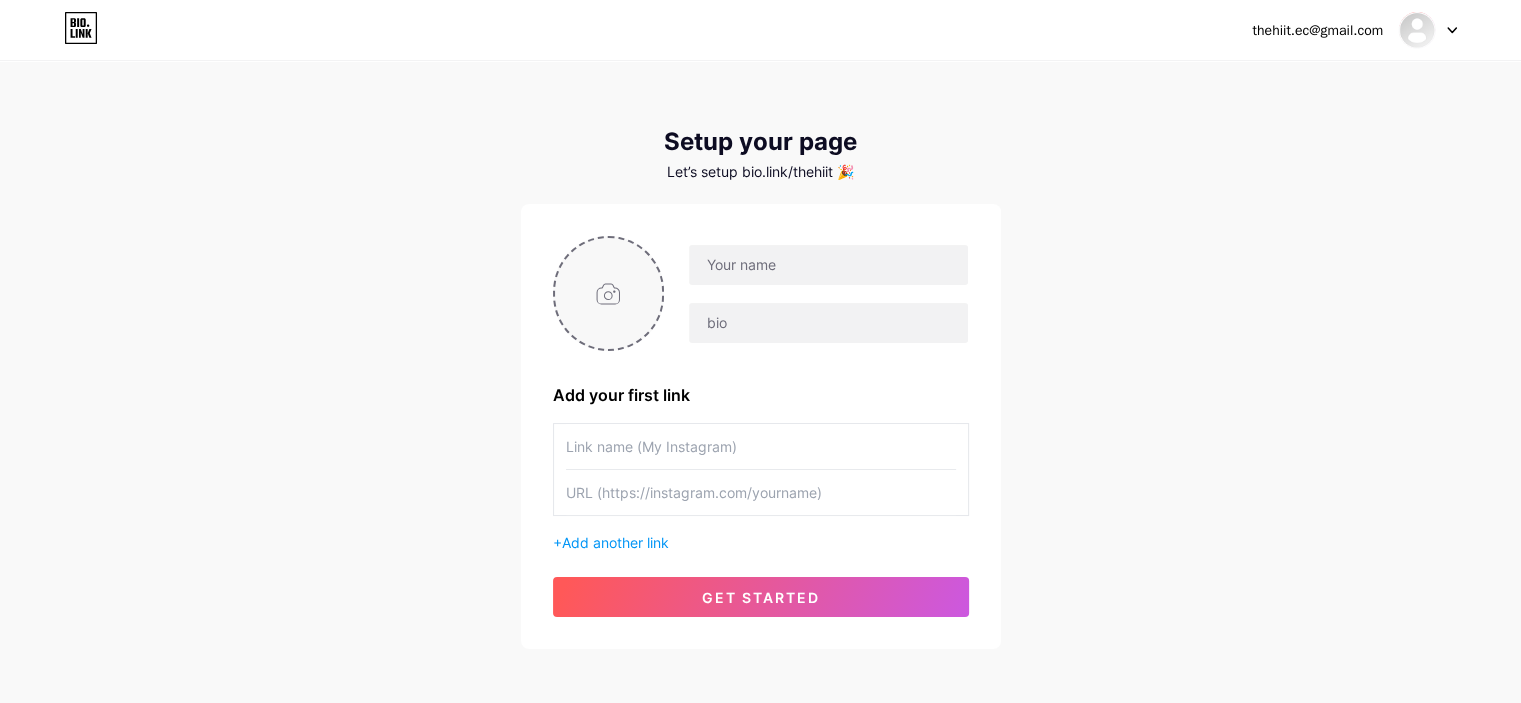 click at bounding box center (609, 293) 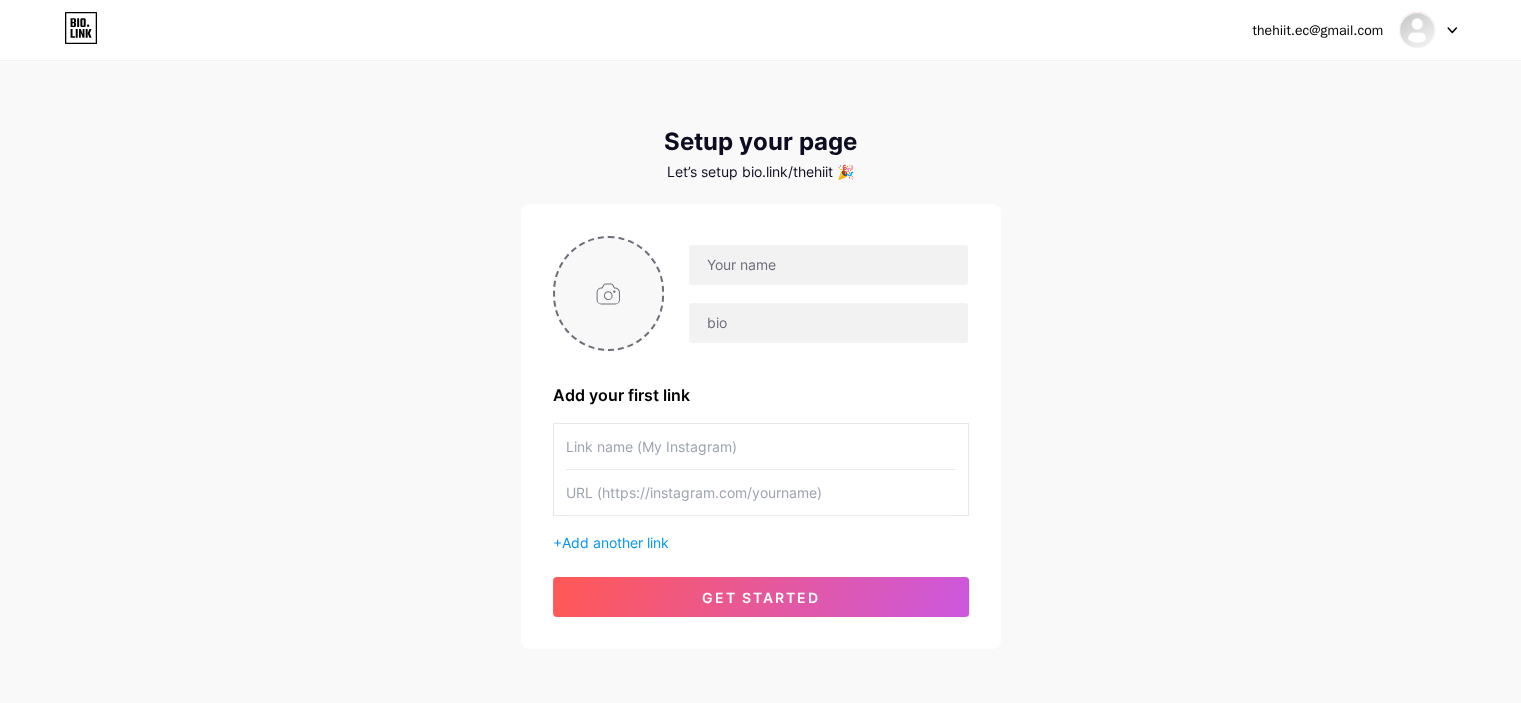 type on "C:\fakepath\the hiit_logo.jpg" 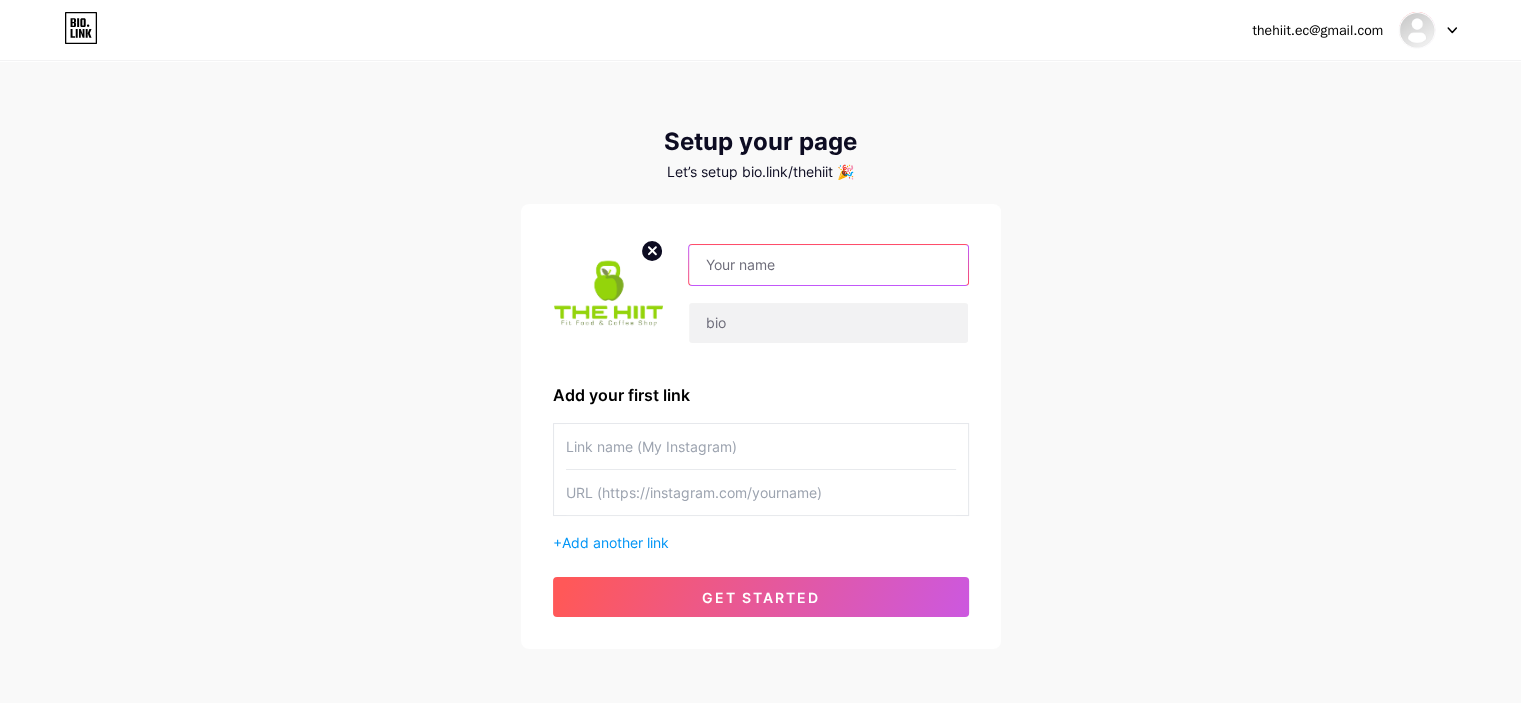 click at bounding box center (828, 265) 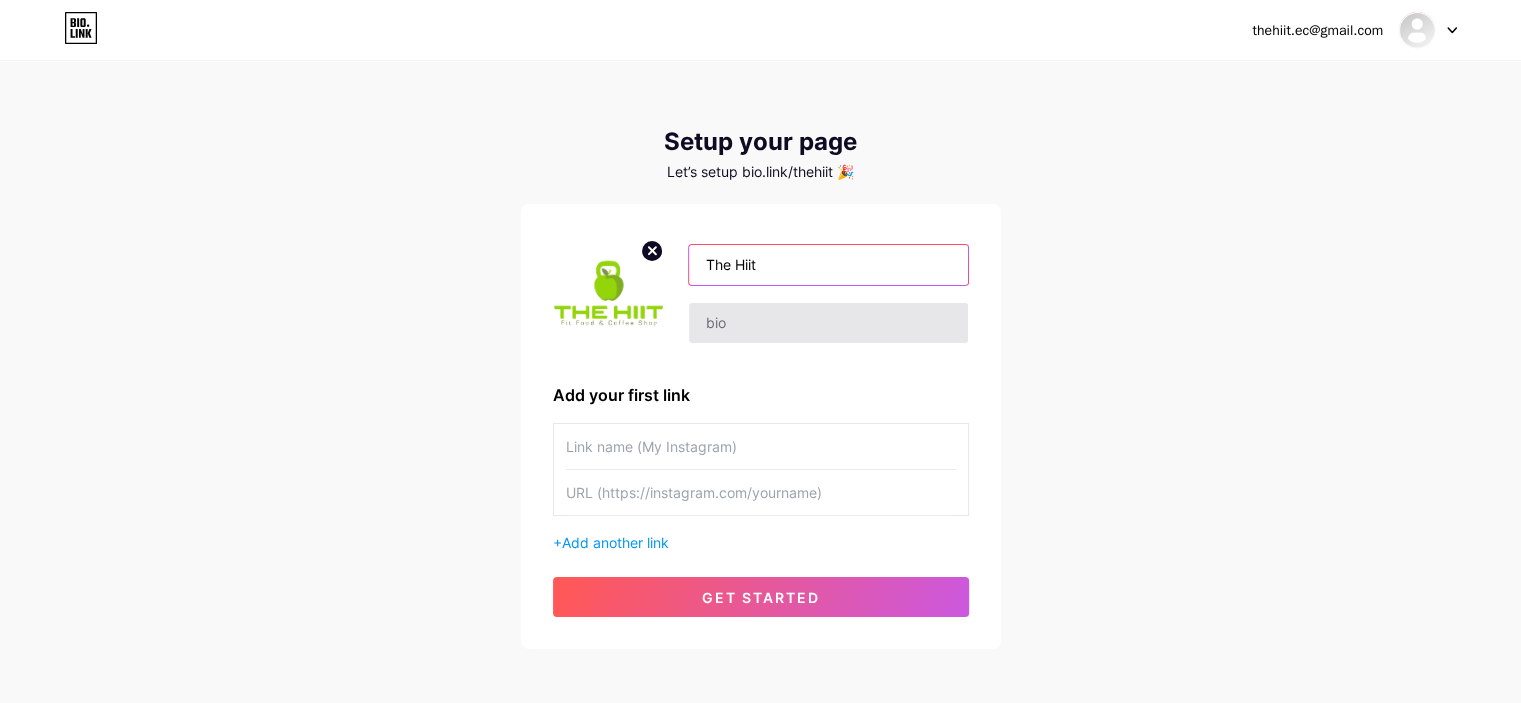 type on "The Hiit" 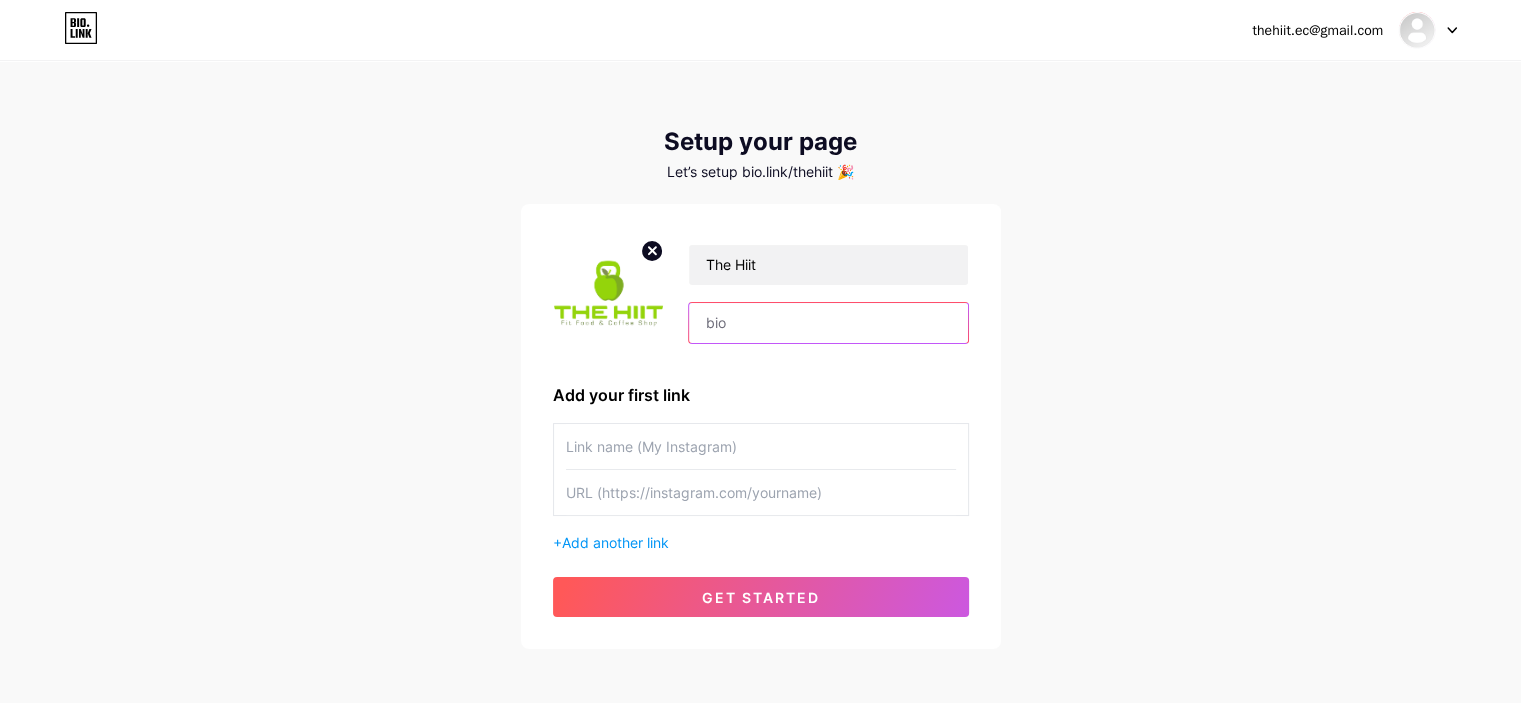 click at bounding box center [828, 323] 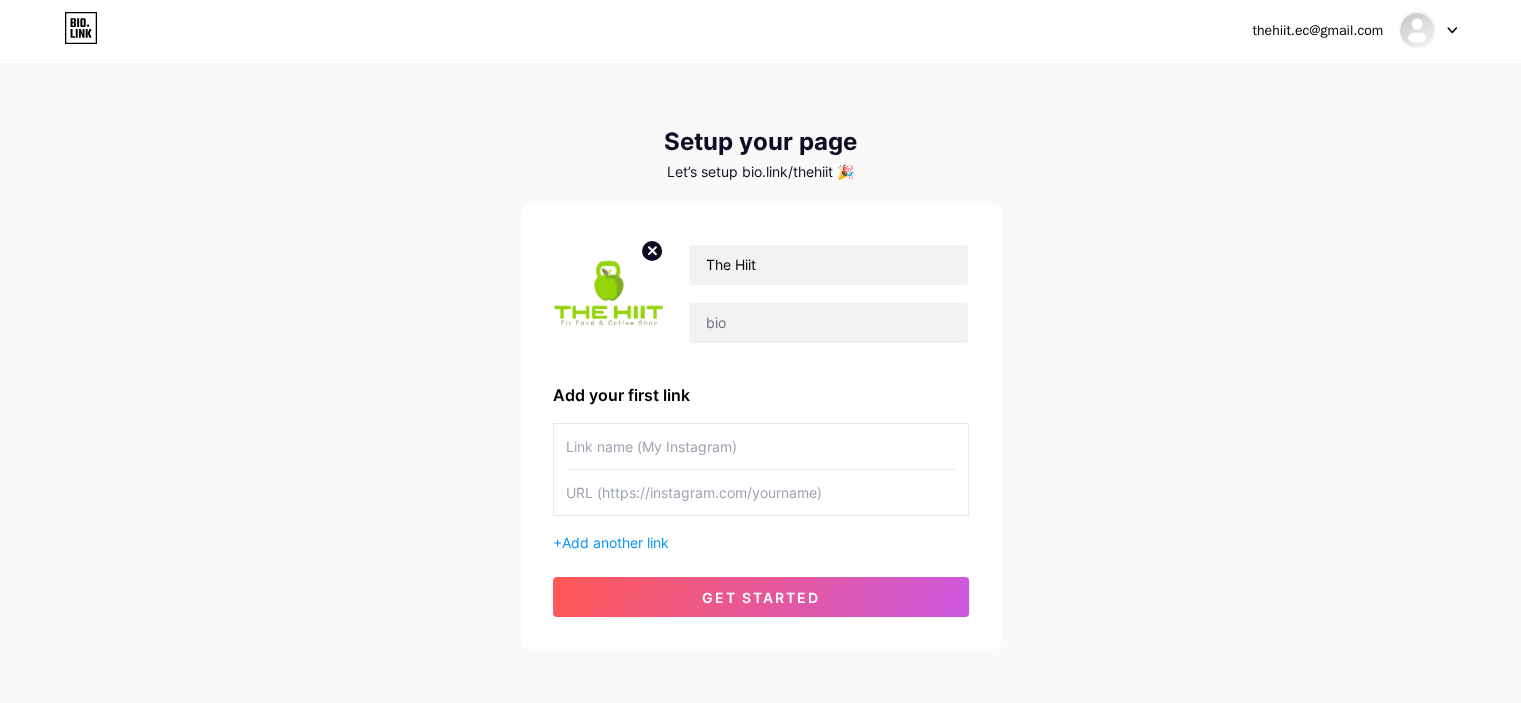 click on "thehiit.ec@gmail.com           Dashboard     Logout   Setup your page   Let’s setup bio.link/thehiit 🎉               The Hiit         Add your first link
+  Add another link     get started" at bounding box center (760, 356) 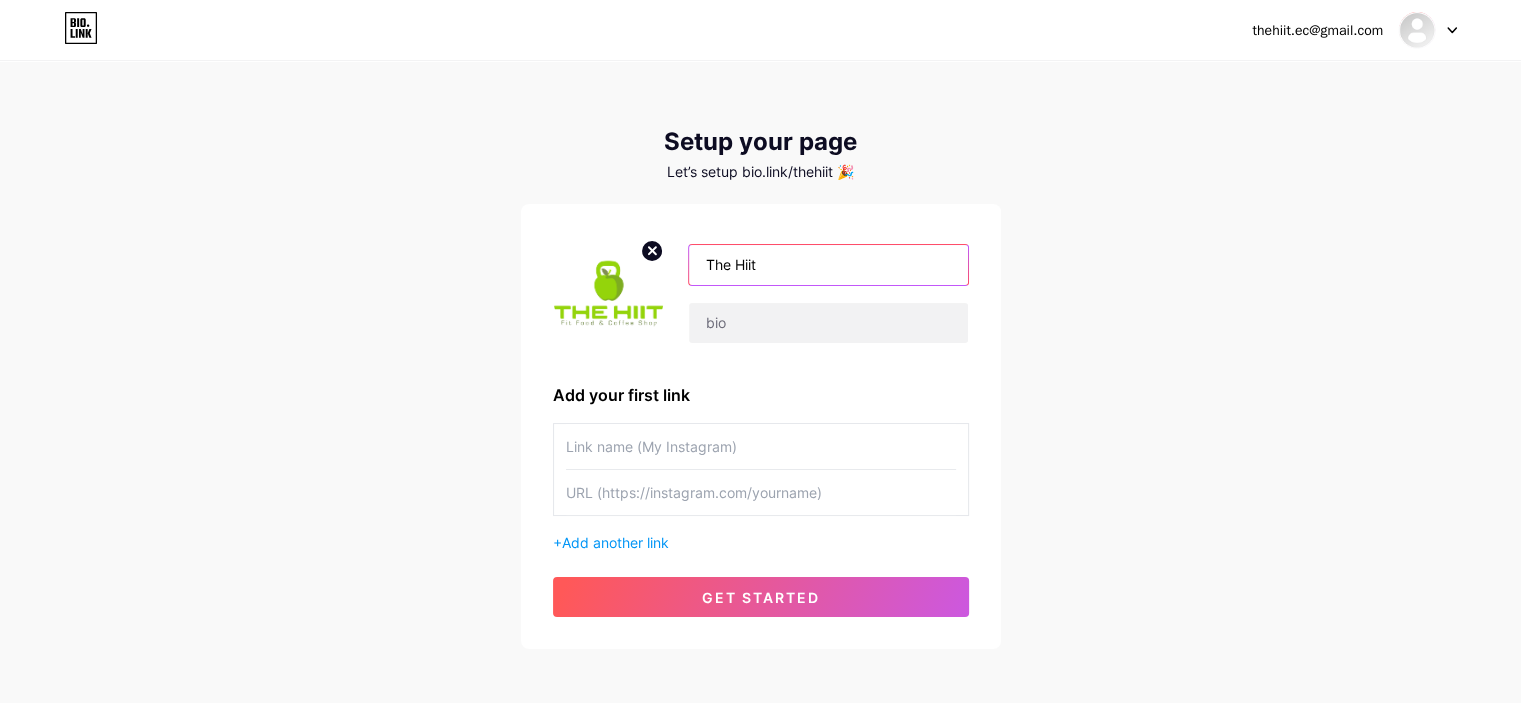 drag, startPoint x: 785, startPoint y: 263, endPoint x: 626, endPoint y: 262, distance: 159.00314 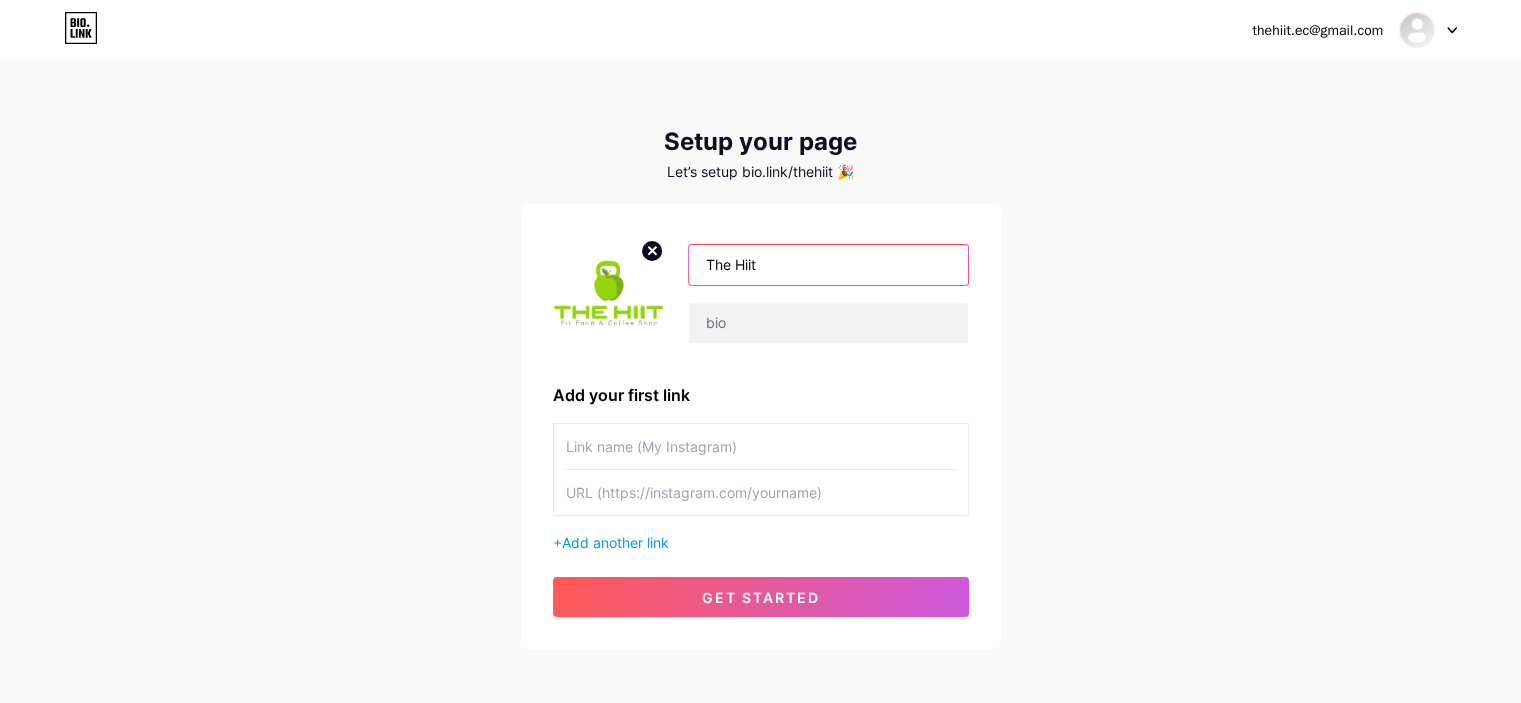 click on "The Hiit" at bounding box center (761, 293) 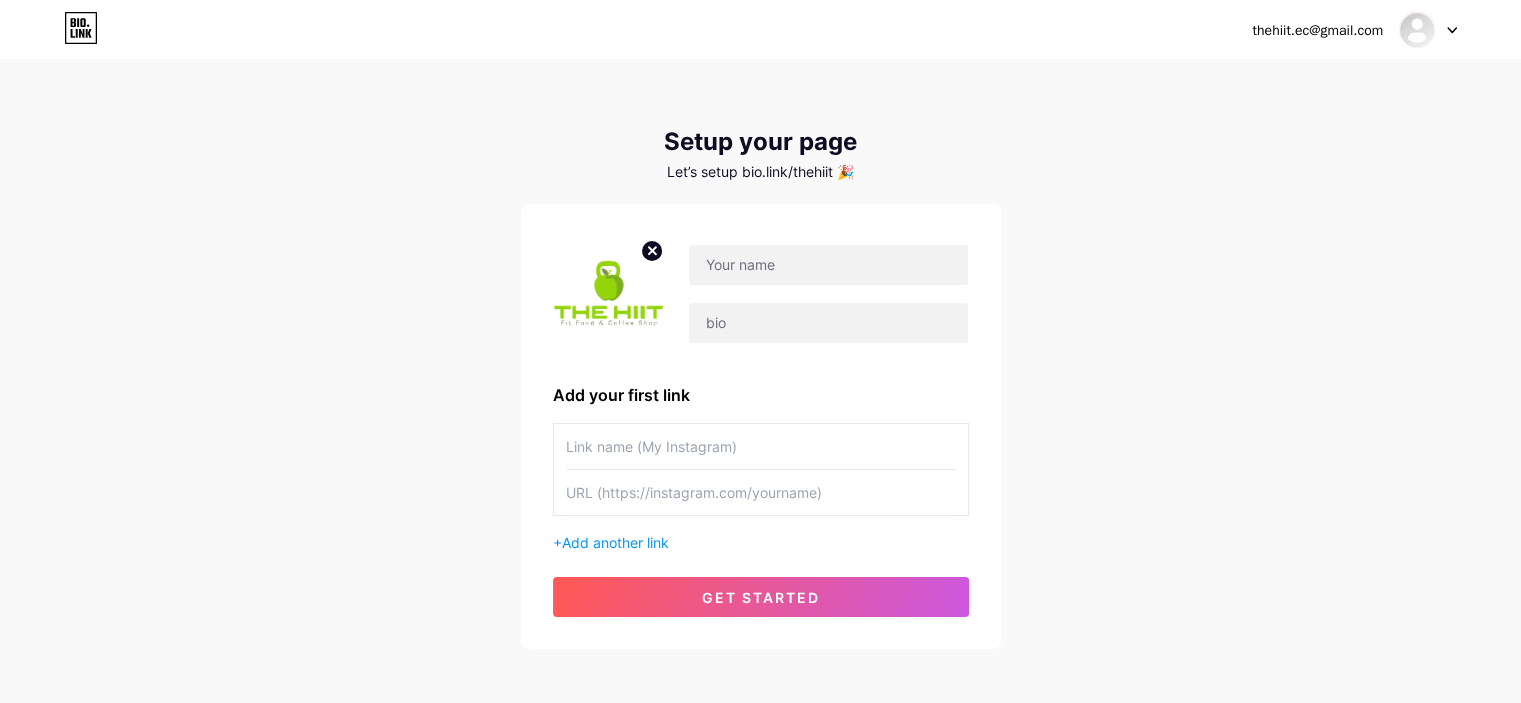 click on "thehiit.ec@gmail.com           Dashboard     Logout   Setup your page   Let’s setup bio.link/thehiit 🎉                       Add your first link
+  Add another link     get started" at bounding box center [760, 356] 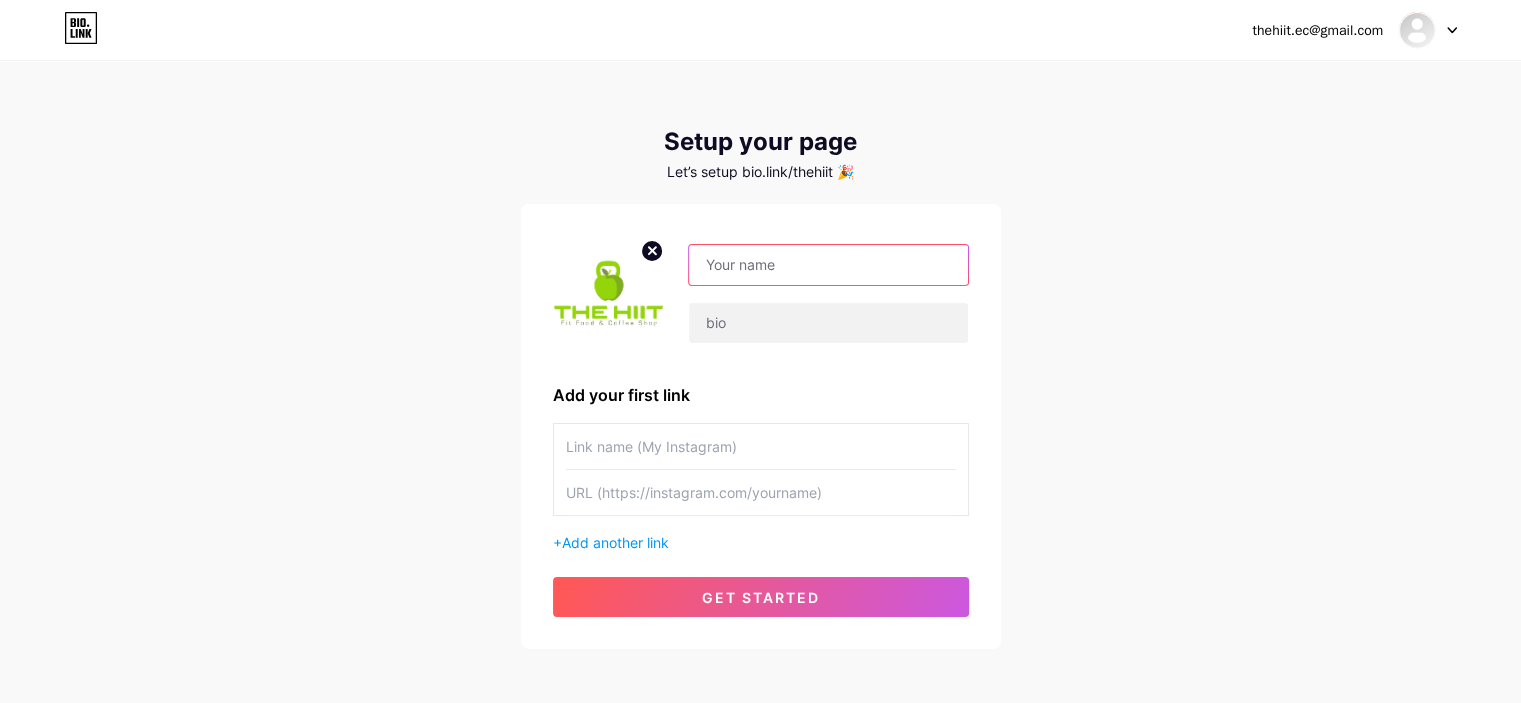 click at bounding box center [828, 265] 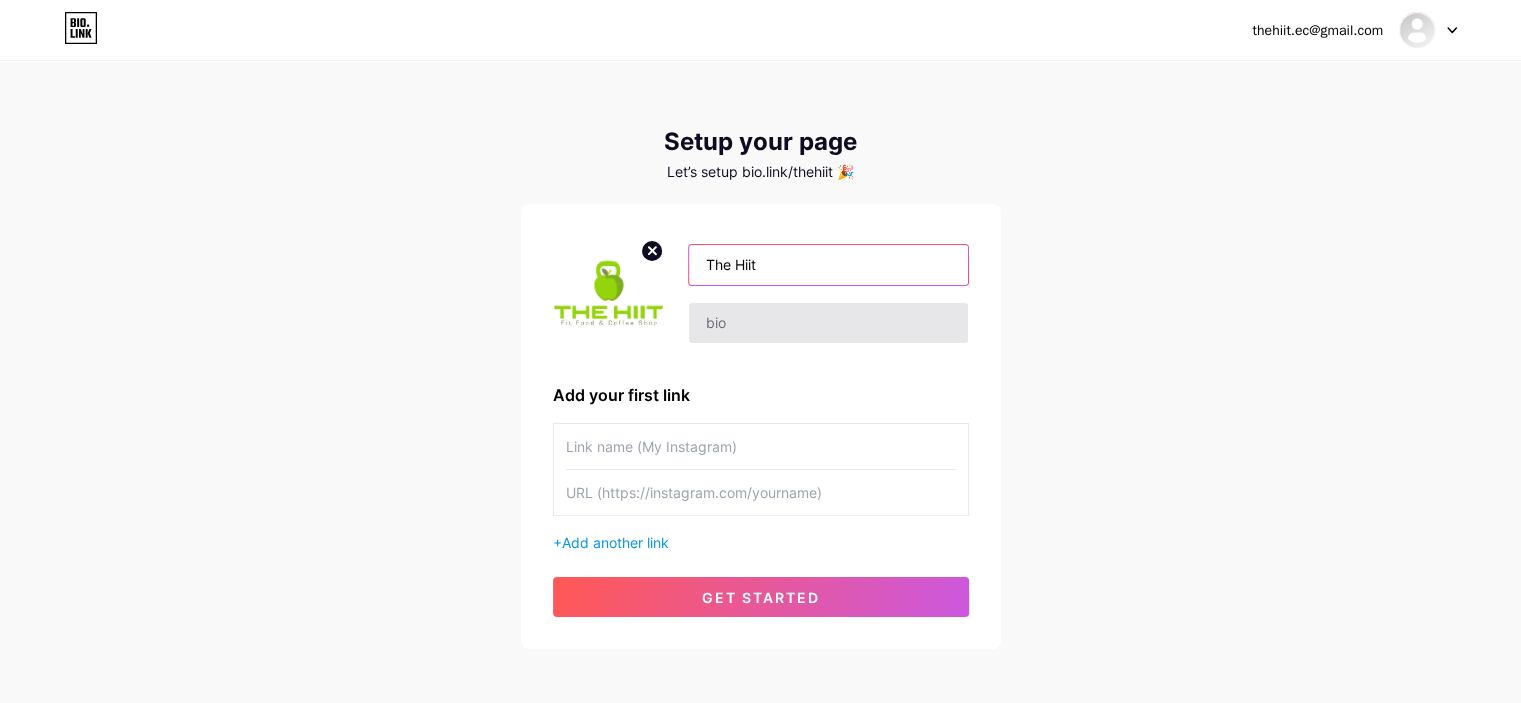 type on "The Hiit" 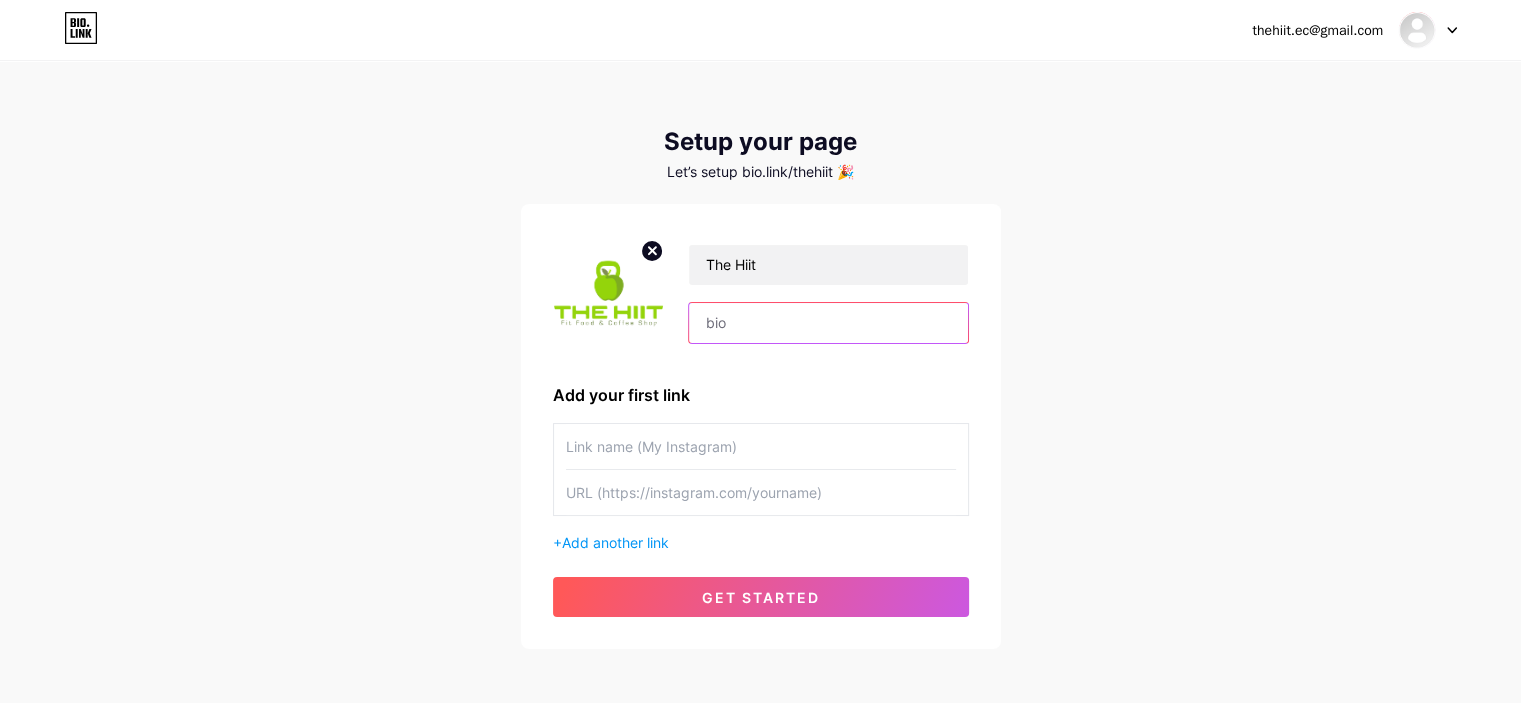 click at bounding box center [828, 323] 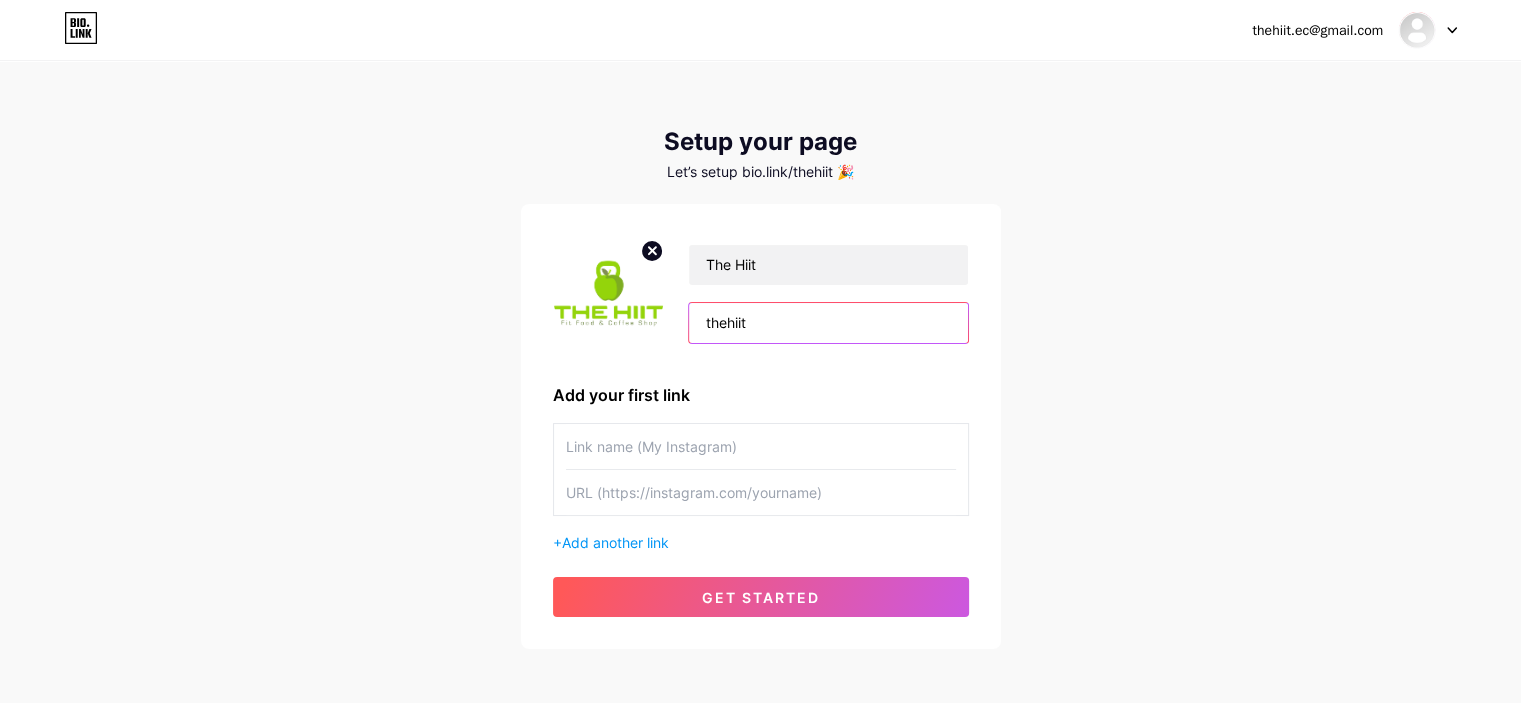 type on "thehiit" 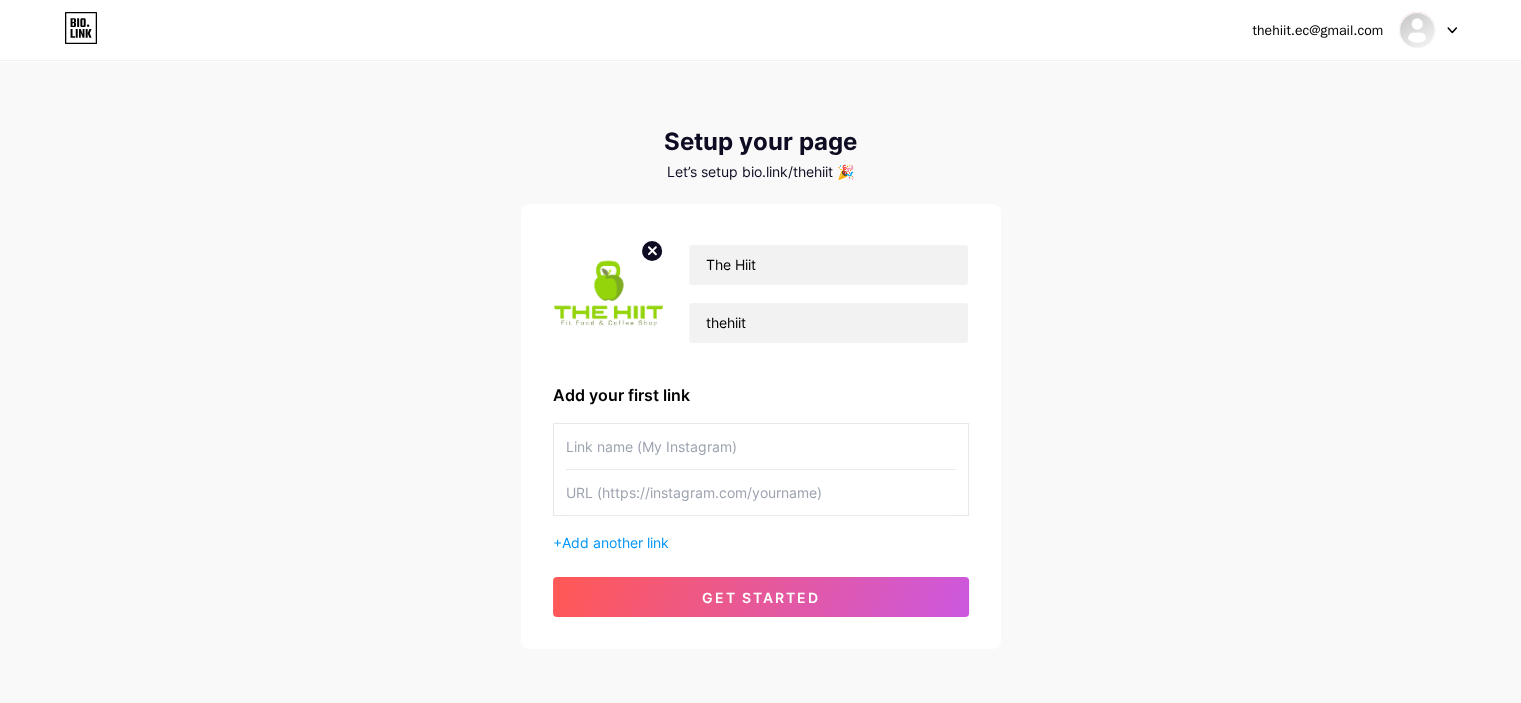 click at bounding box center [761, 446] 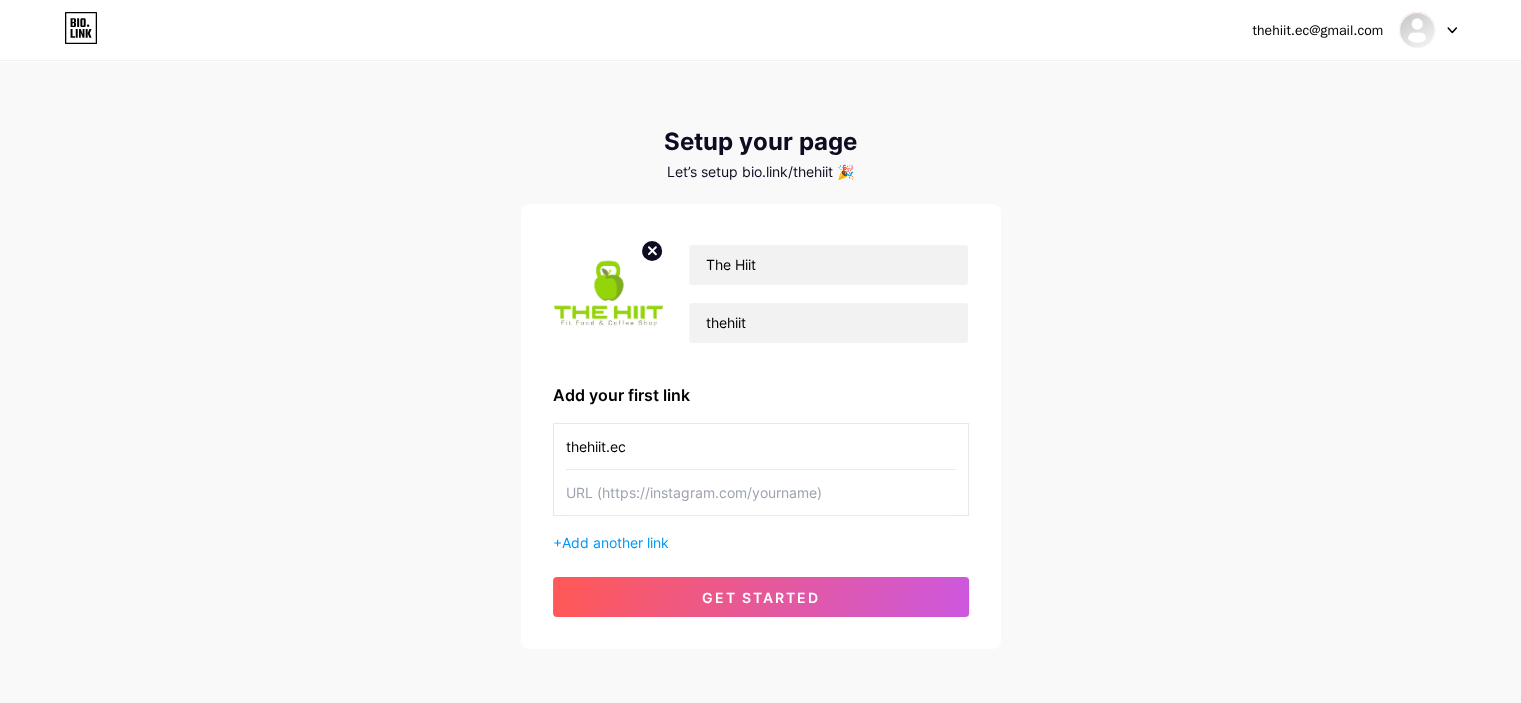 type on "thehiit.ec" 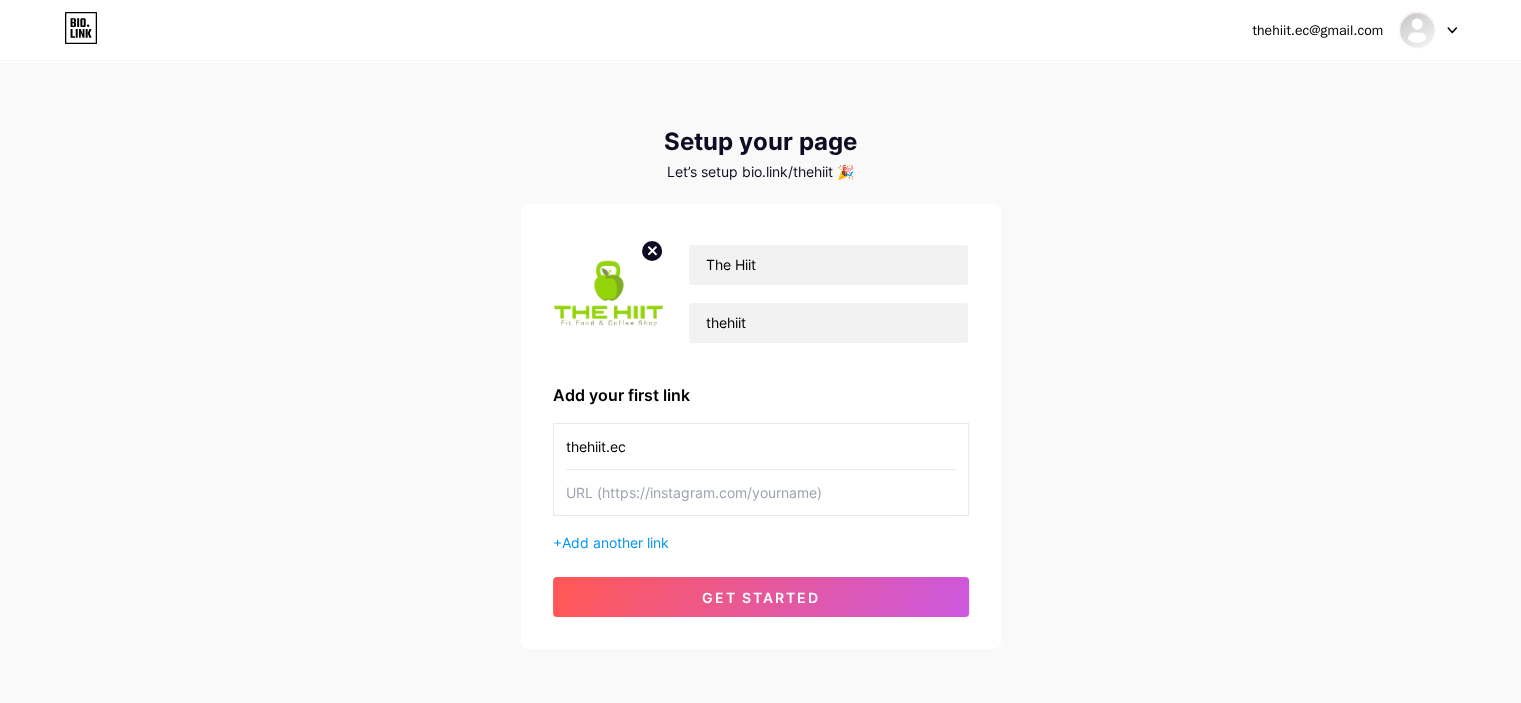 paste on "https://www.instagram.com/thehiit.ec/" 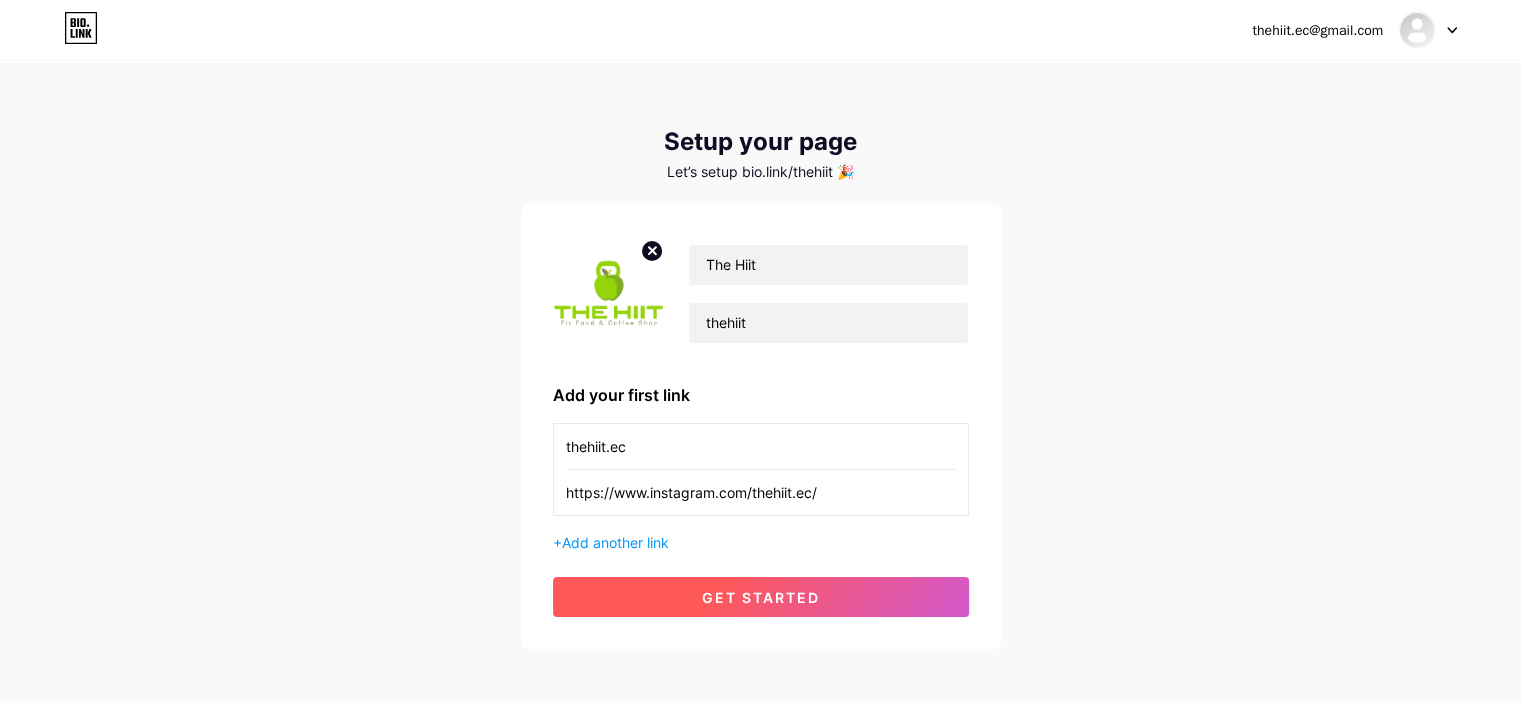 type on "https://www.instagram.com/thehiit.ec/" 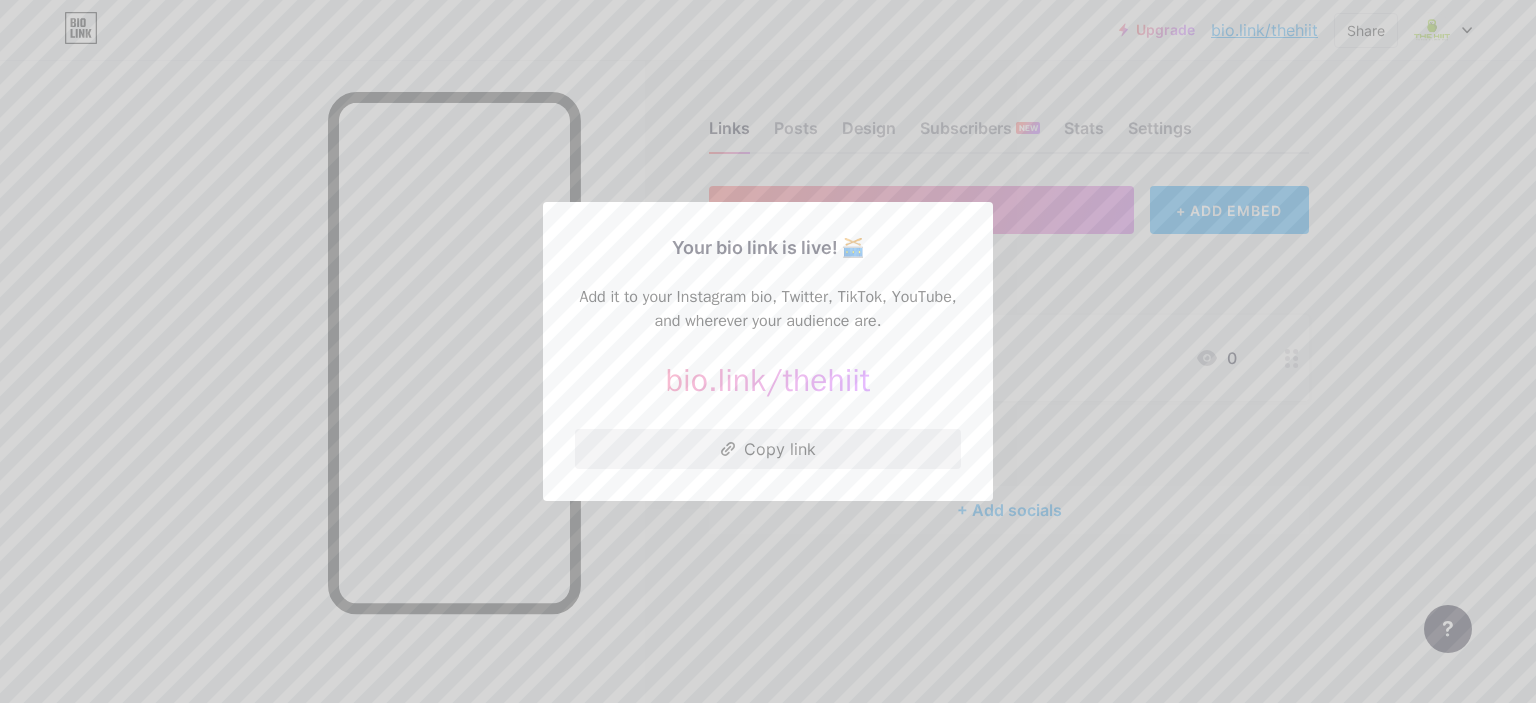 click on "Copy link" at bounding box center (768, 449) 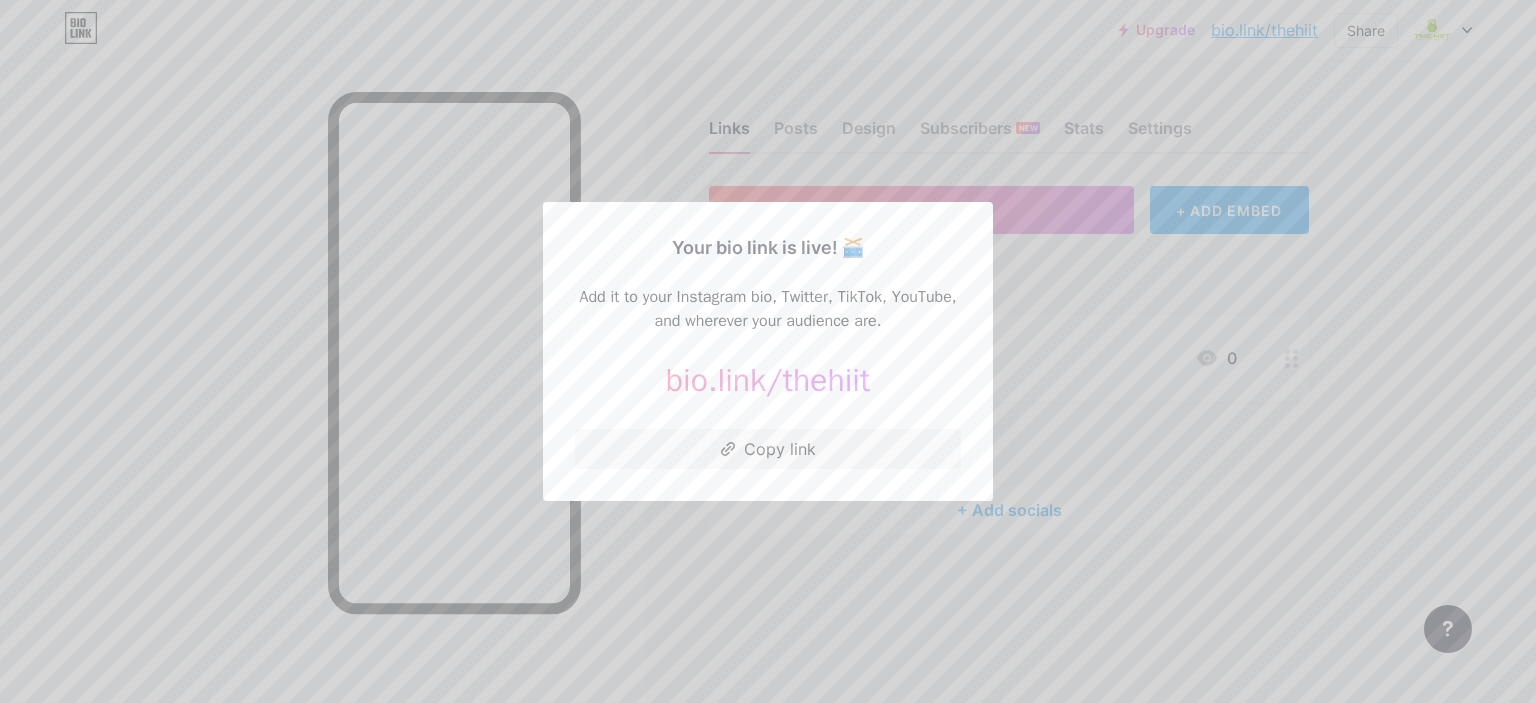 click at bounding box center [768, 351] 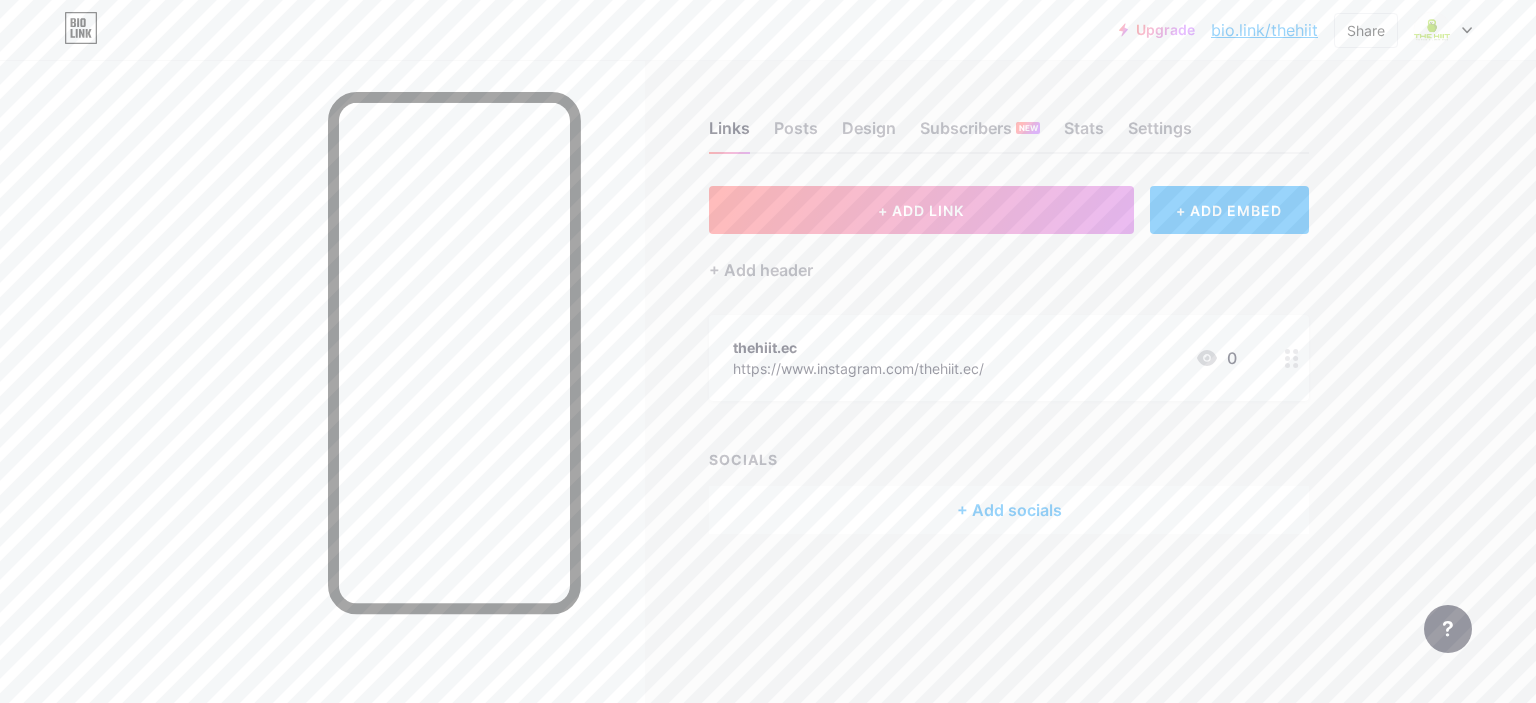 click on "+ Add socials" at bounding box center [1009, 510] 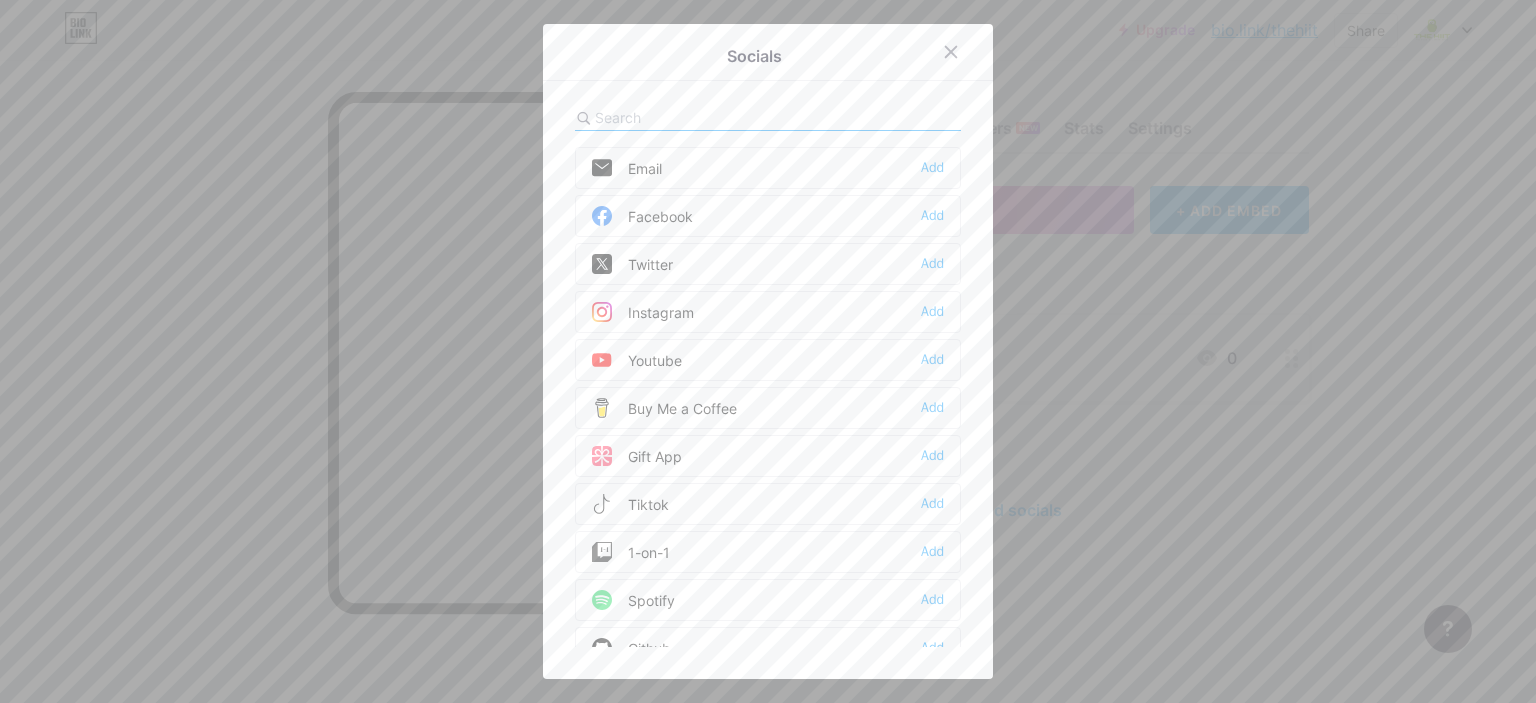 click on "Instagram
Add" at bounding box center (768, 168) 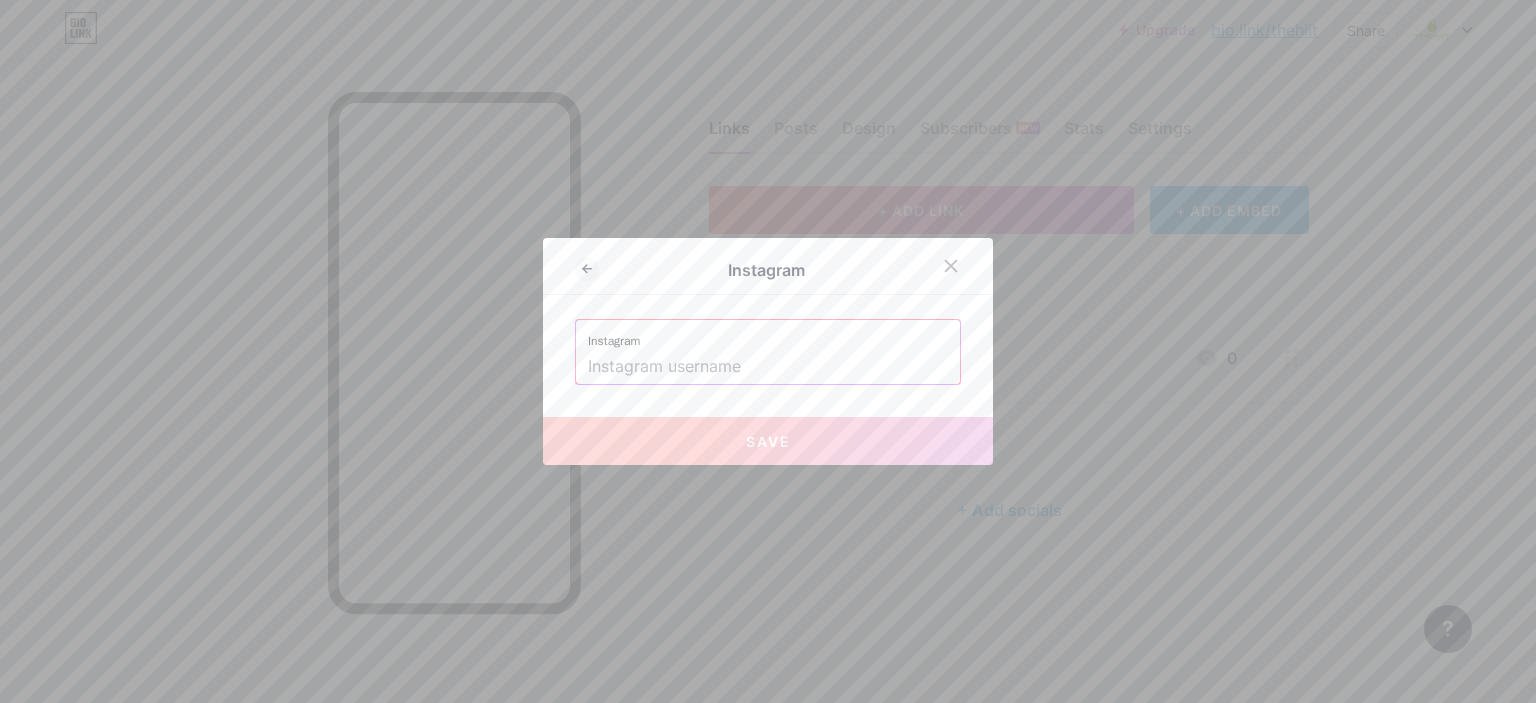 click at bounding box center [768, 367] 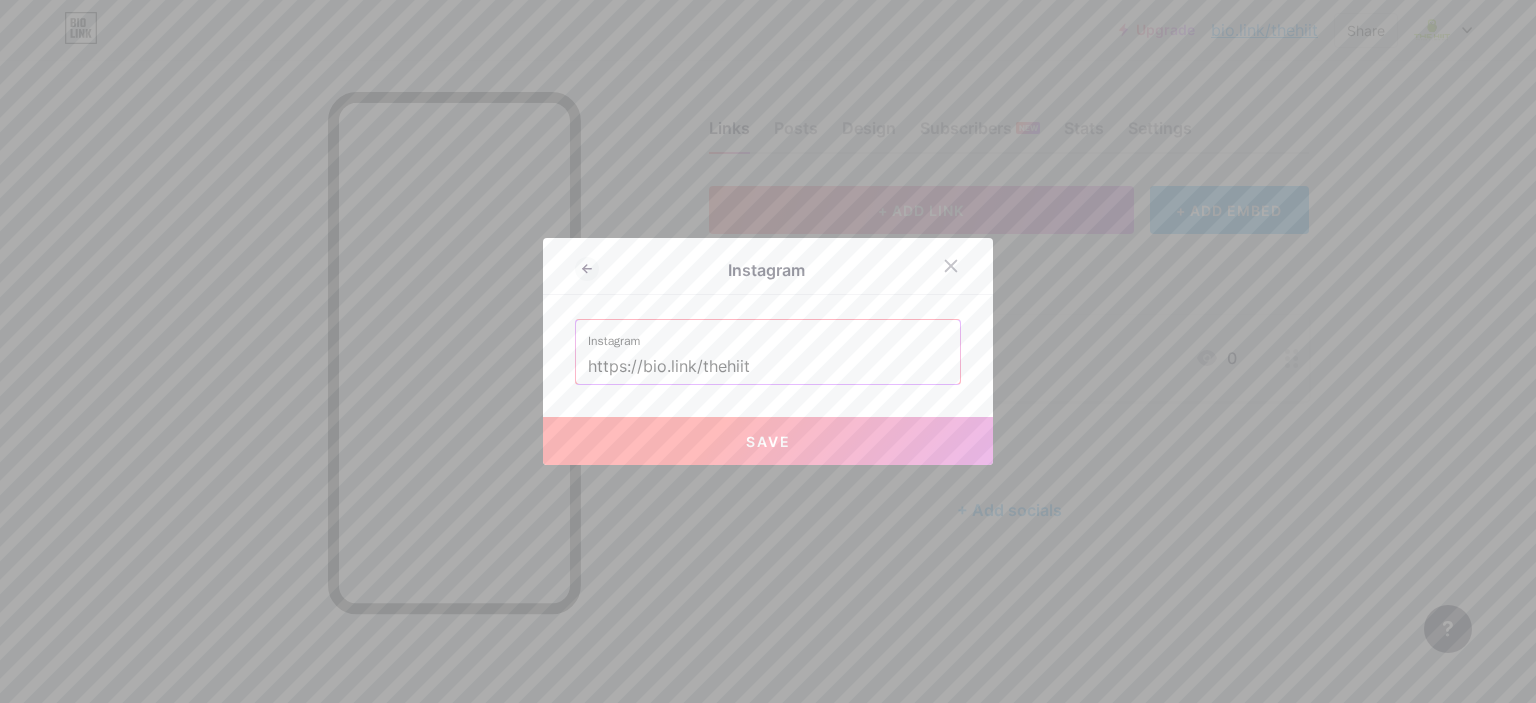 drag, startPoint x: 774, startPoint y: 371, endPoint x: 476, endPoint y: 354, distance: 298.4845 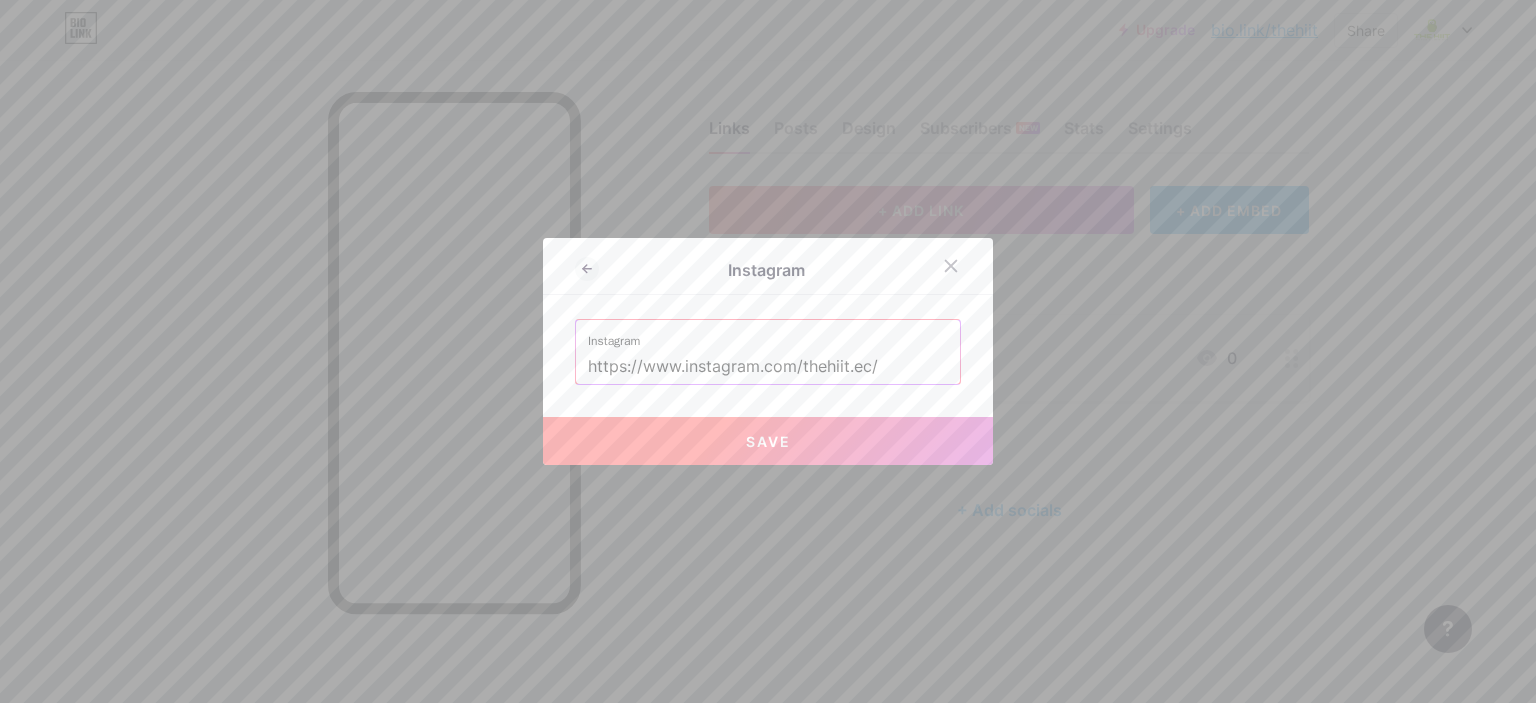 type on "https://www.instagram.com/thehiit.ec/" 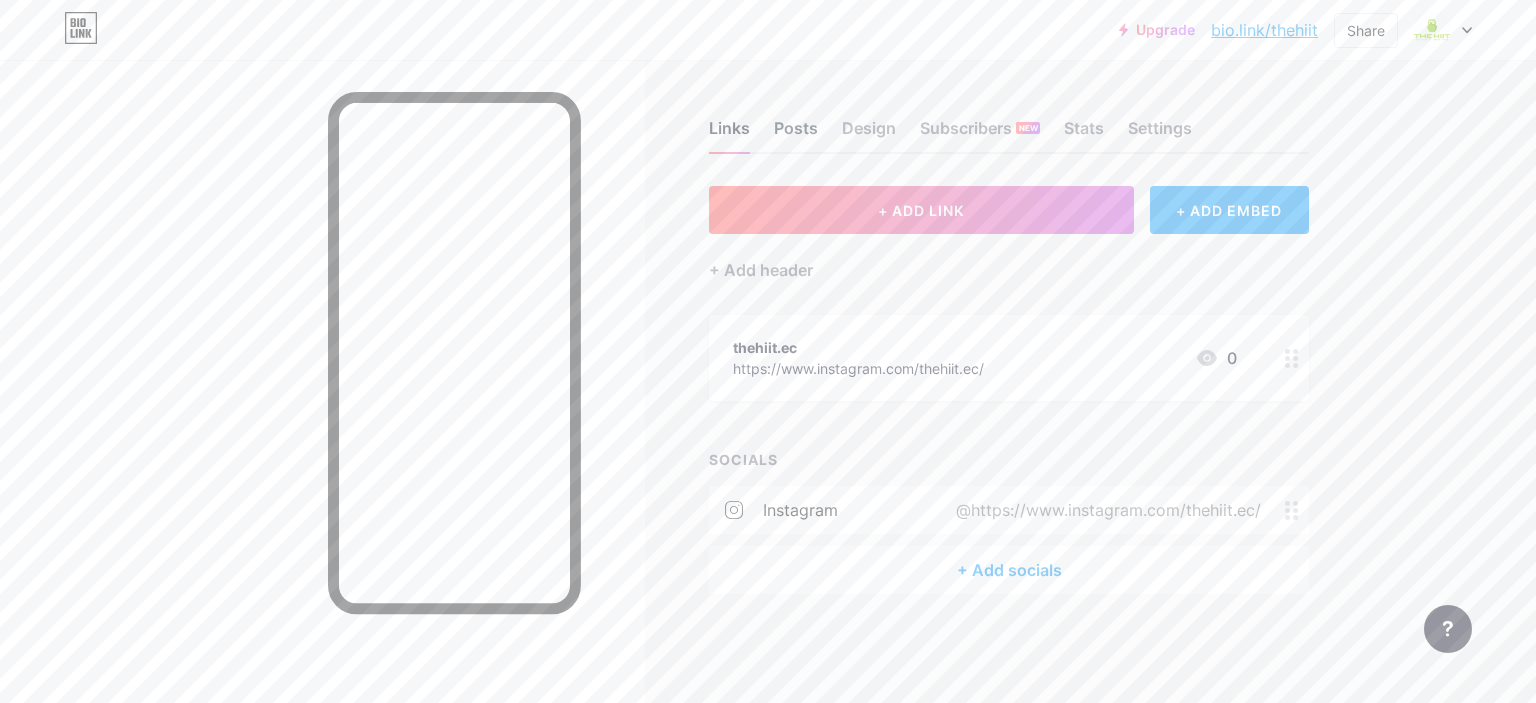 click on "Posts" at bounding box center [796, 134] 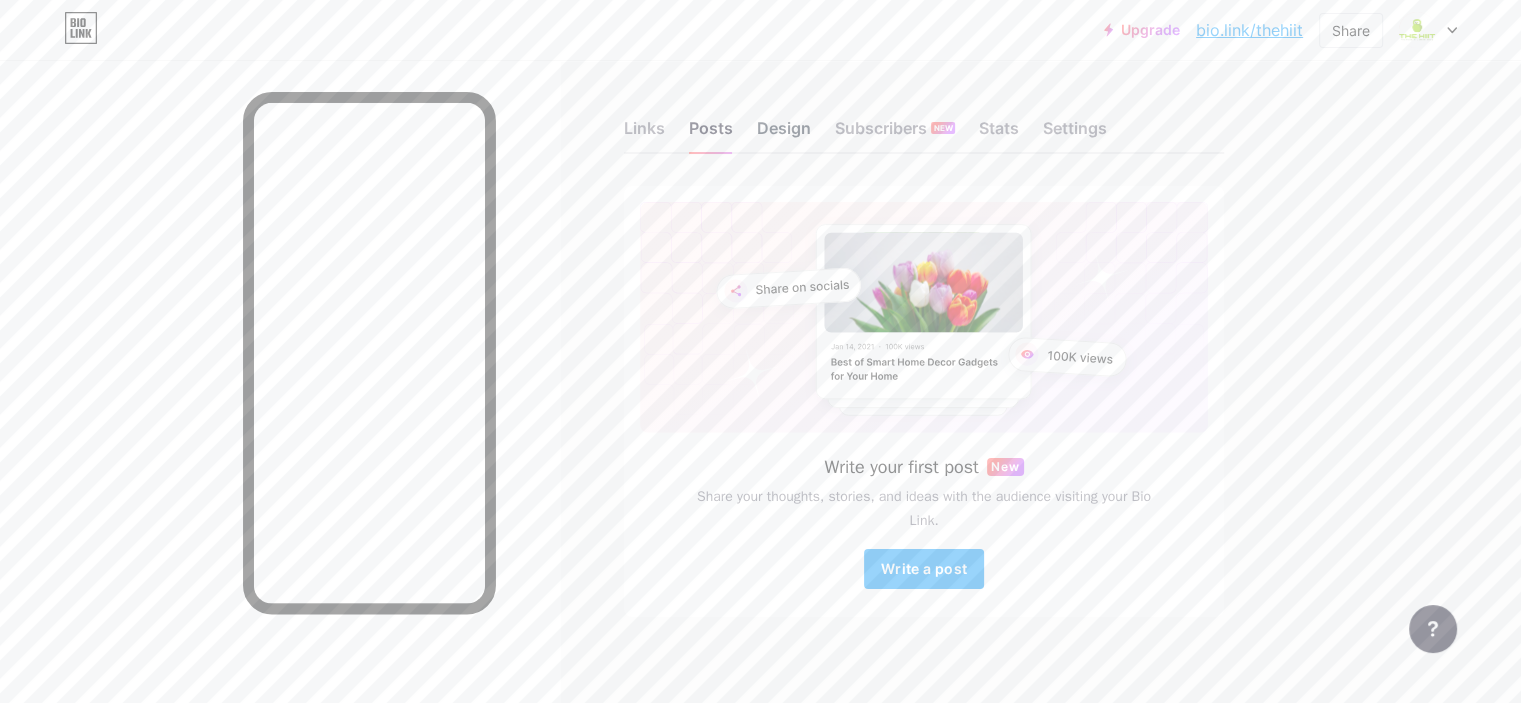 click on "Design" at bounding box center [784, 134] 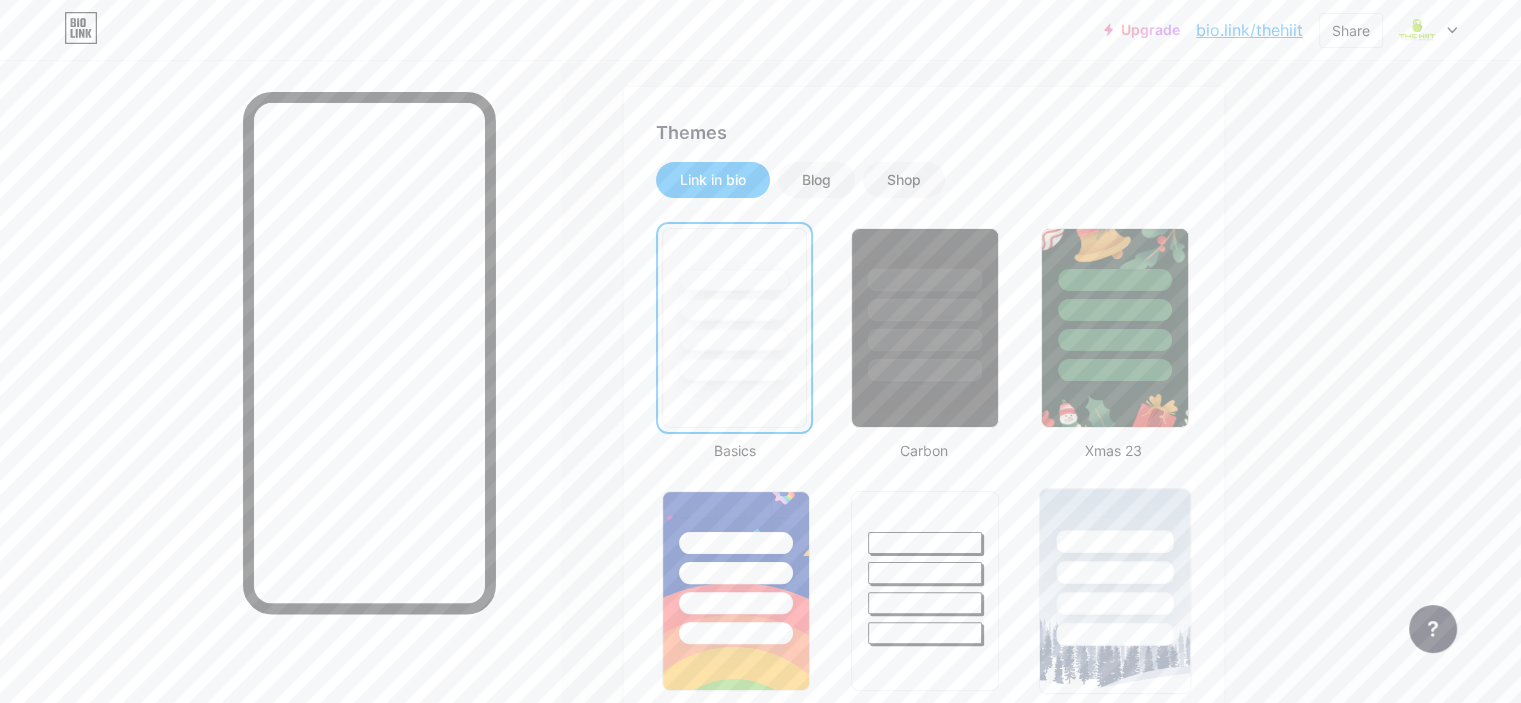 scroll, scrollTop: 100, scrollLeft: 0, axis: vertical 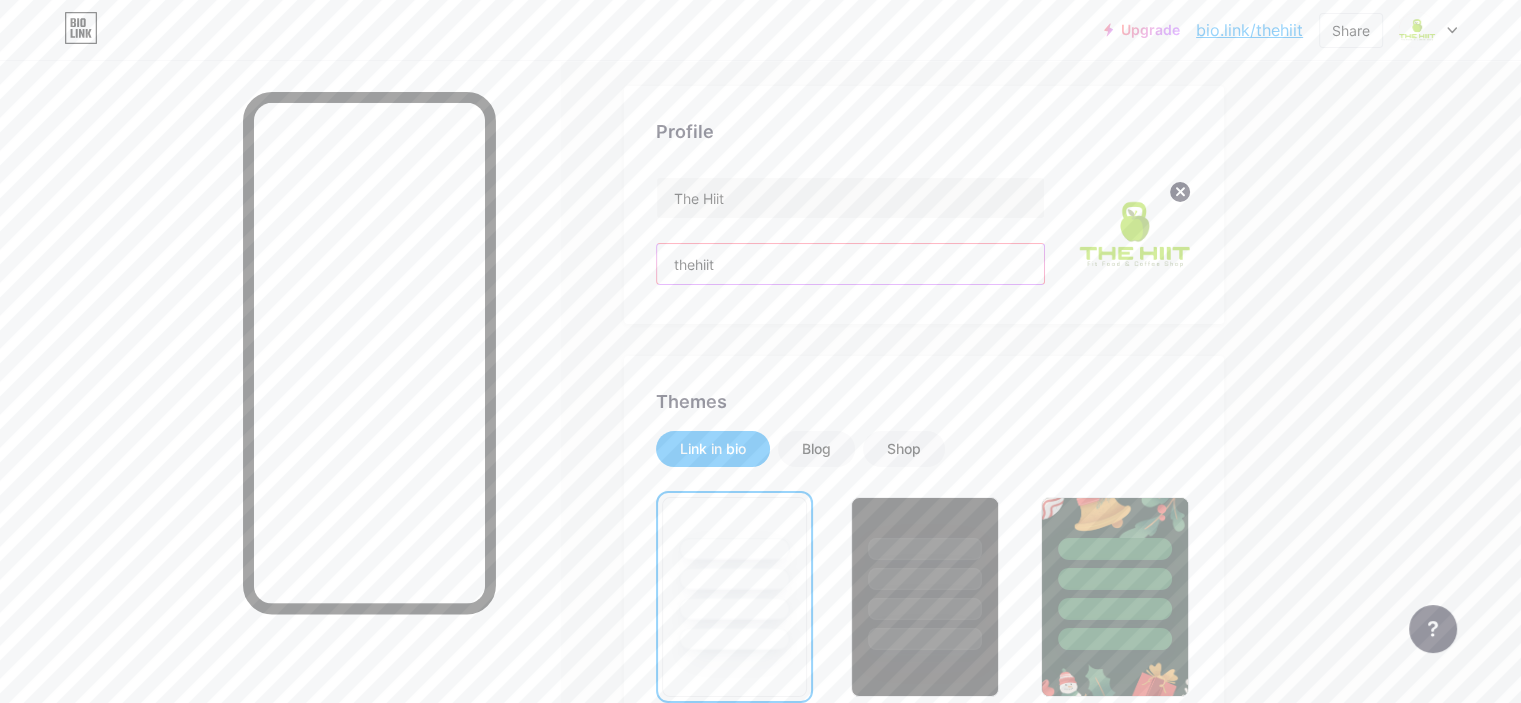 click on "thehiit" at bounding box center (850, 264) 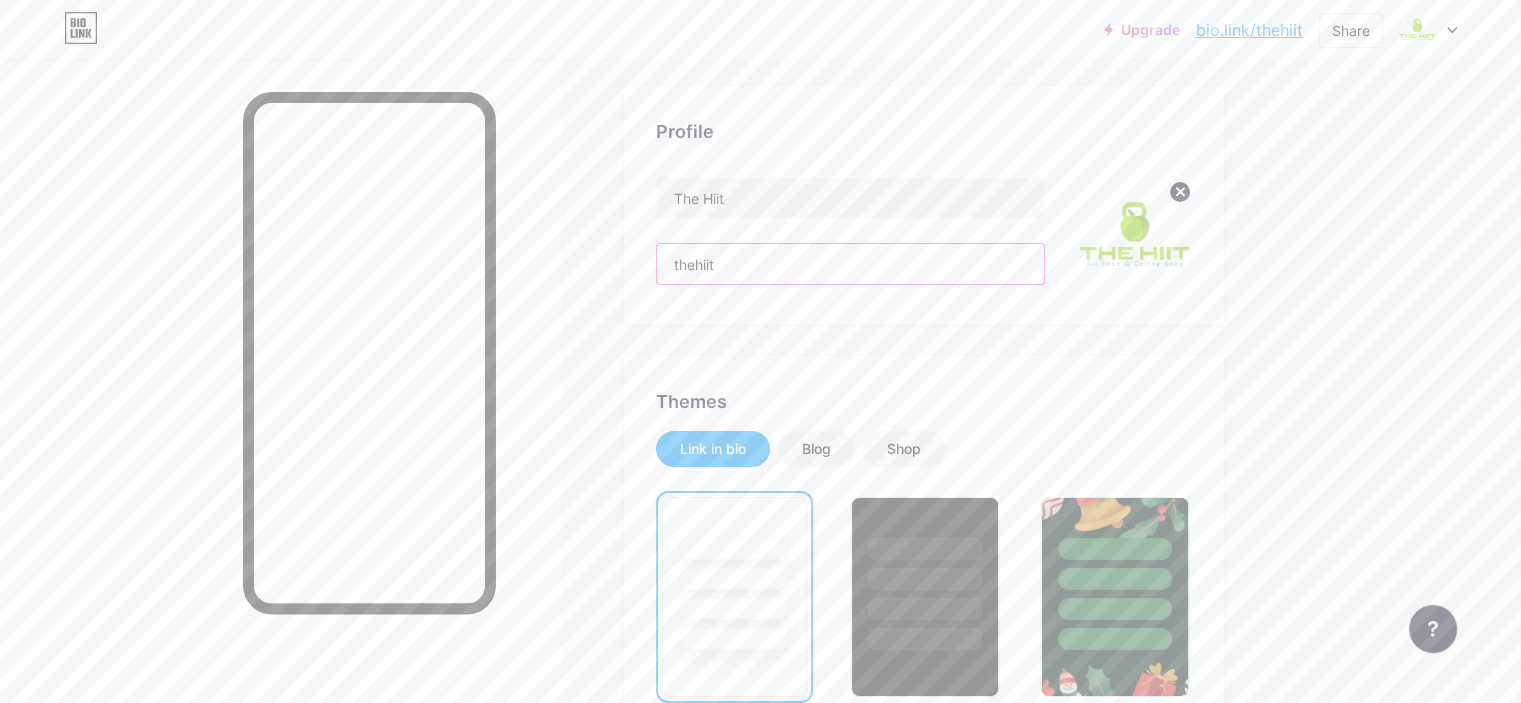 drag, startPoint x: 828, startPoint y: 259, endPoint x: 668, endPoint y: 260, distance: 160.00313 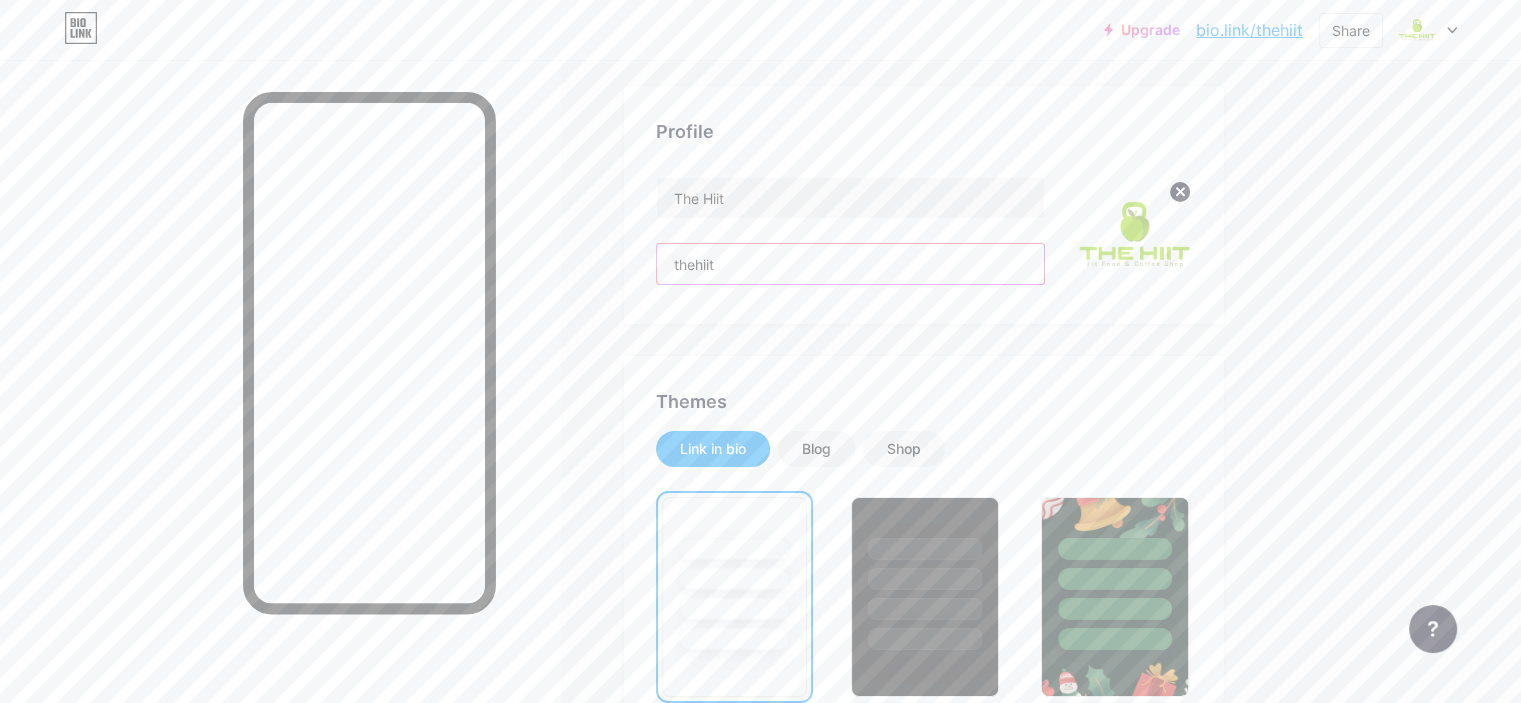 click on "Links
Posts
Design
Subscribers
NEW
Stats
Settings     Profile   The Hiit     thehiit                   Themes   Link in bio   Blog   Shop       Basics       Carbon       Xmas 23       Pride       Glitch       Winter · Live       Glassy · Live       Chameleon · Live       Rainy Night · Live       Neon · Live       Summer       Retro       Strawberry · Live       Desert       Sunny       Autumn       Leaf       Clear Sky       Blush       Unicorn       Minimal       Cloudy       Shadow     Create your own           Changes saved       Position to display socials                 Top                     Bottom
Disable Bio Link branding
Will hide the Bio Link branding from homepage     Display Share button
Enables social sharing options on your page including a QR code.   Changes saved           Feature requests             Help center         Contact support" at bounding box center [654, 1628] 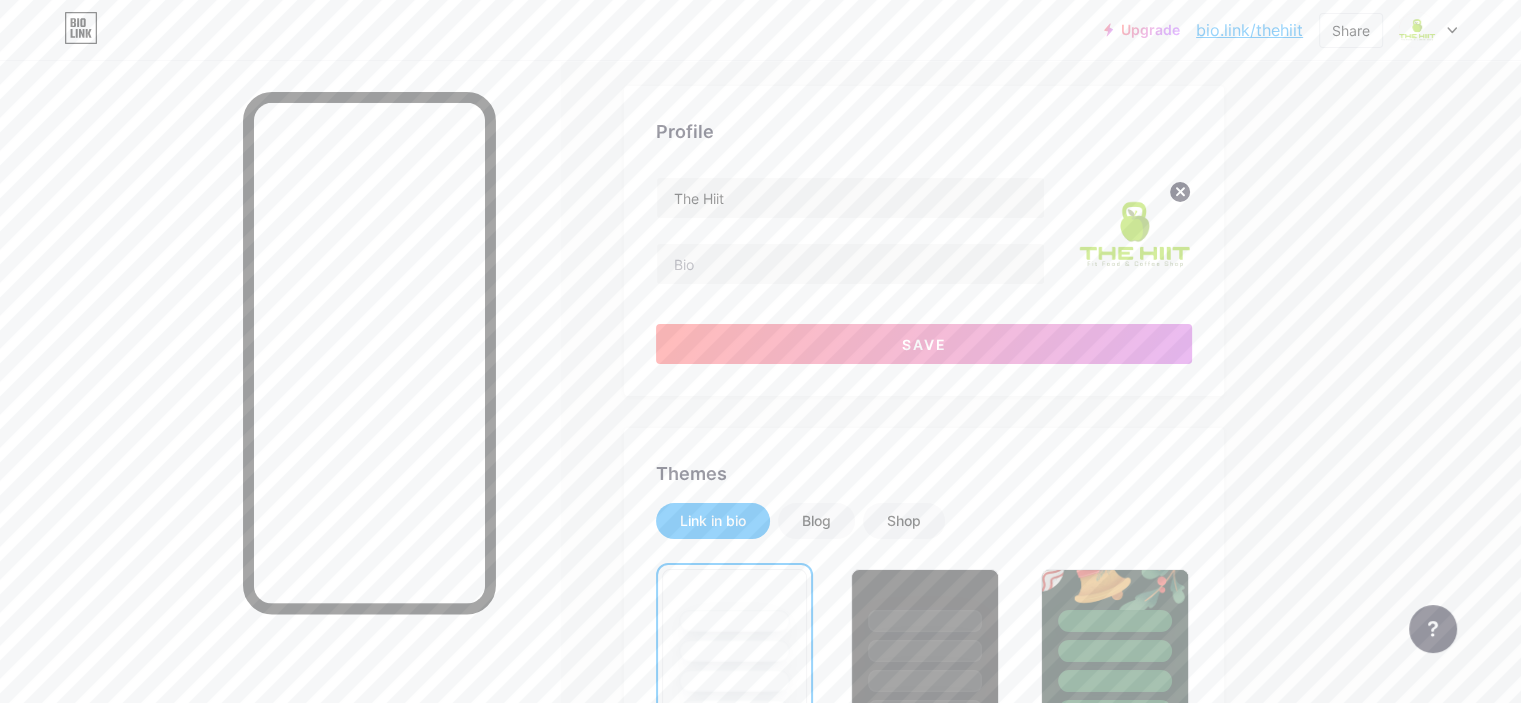 click on "Links
Posts
Design
Subscribers
NEW
Stats
Settings     Profile   The Hiit                       Save     Themes   Link in bio   Blog   Shop       Basics       Carbon       Xmas 23       Pride       Glitch       Winter · Live       Glassy · Live       Chameleon · Live       Rainy Night · Live       Neon · Live       Summer       Retro       Strawberry · Live       Desert       Sunny       Autumn       Leaf       Clear Sky       Blush       Unicorn       Minimal       Cloudy       Shadow     Create your own           Changes saved       Position to display socials                 Top                     Bottom
Disable Bio Link branding
Will hide the Bio Link branding from homepage     Display Share button
Enables social sharing options on your page including a QR code.   Changes saved           Feature requests             Help center         Contact support" at bounding box center [654, 1664] 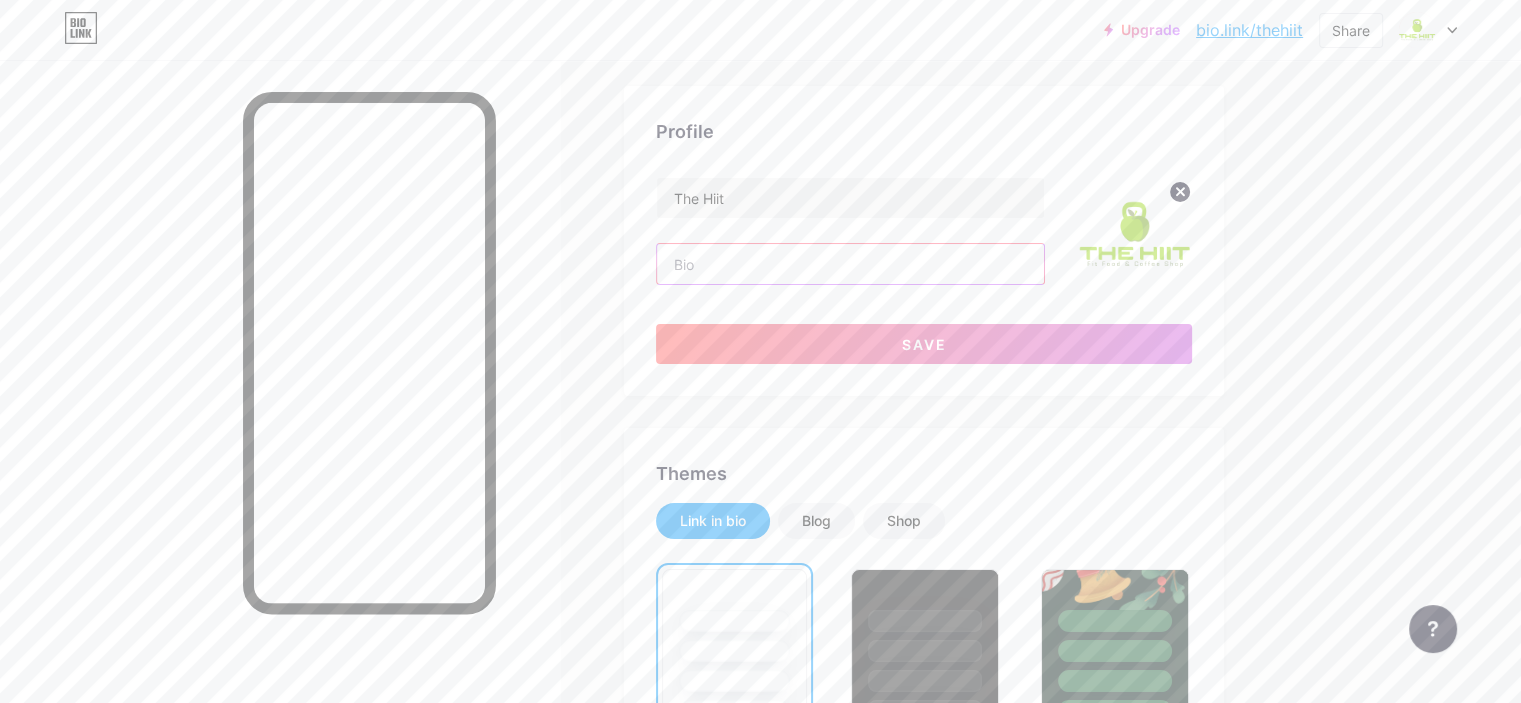 click at bounding box center (850, 264) 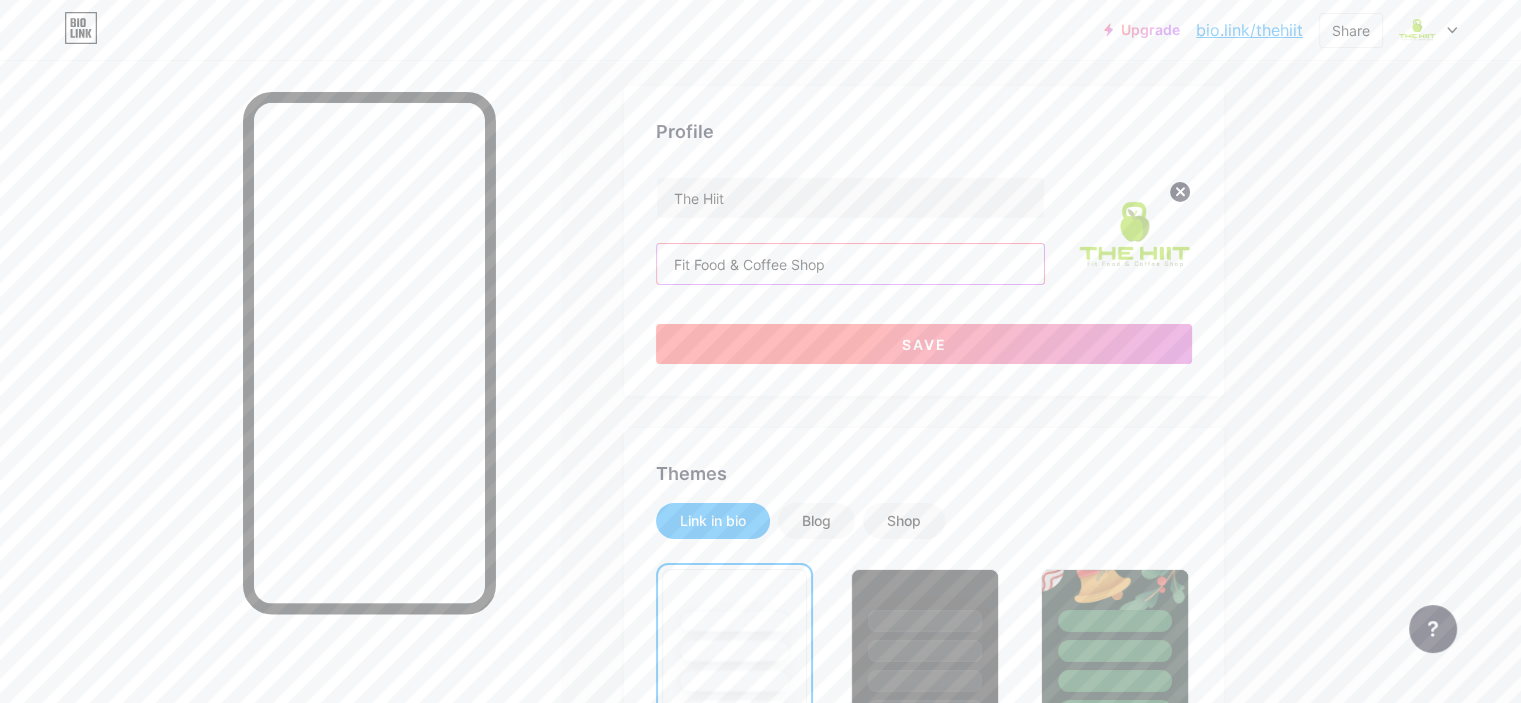 type on "Fit Food & Coffee Shop" 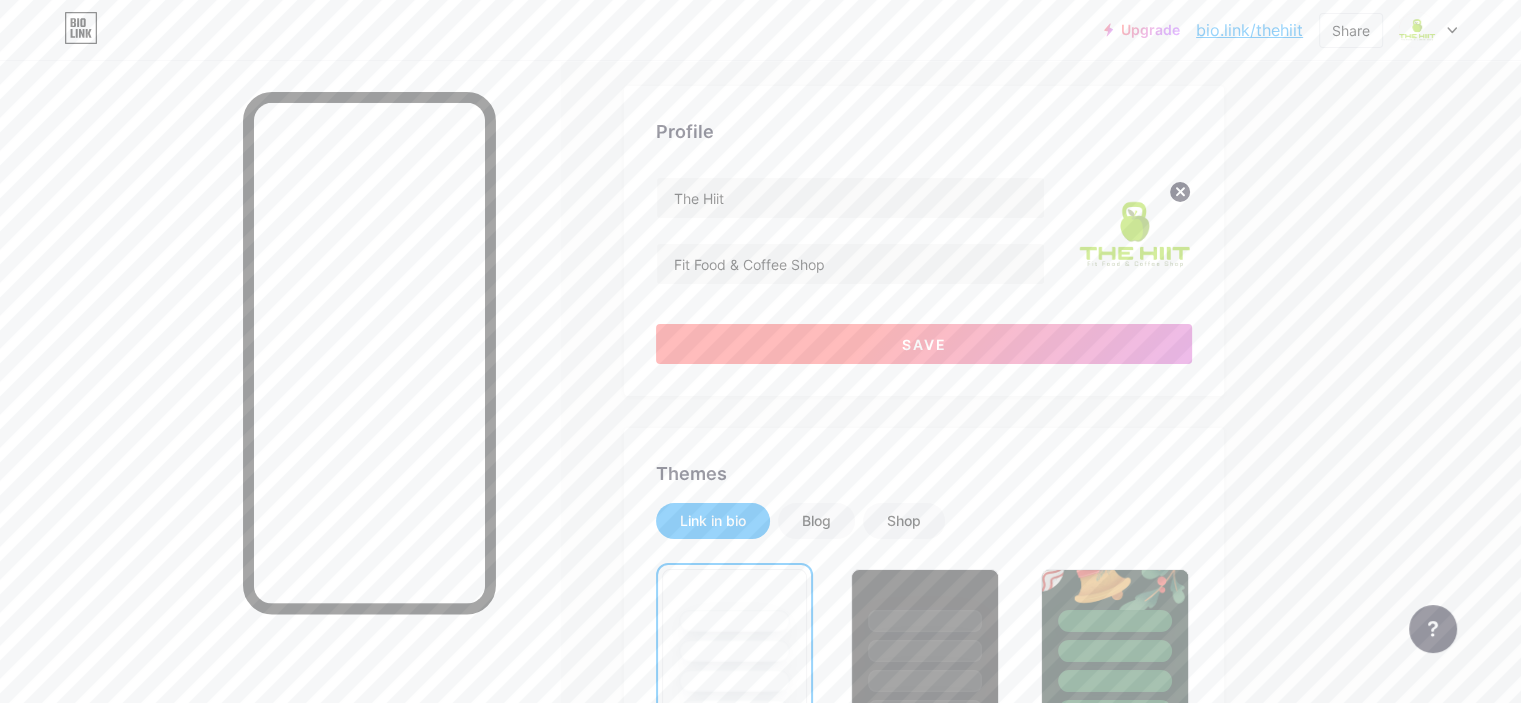 click on "Save" at bounding box center (924, 344) 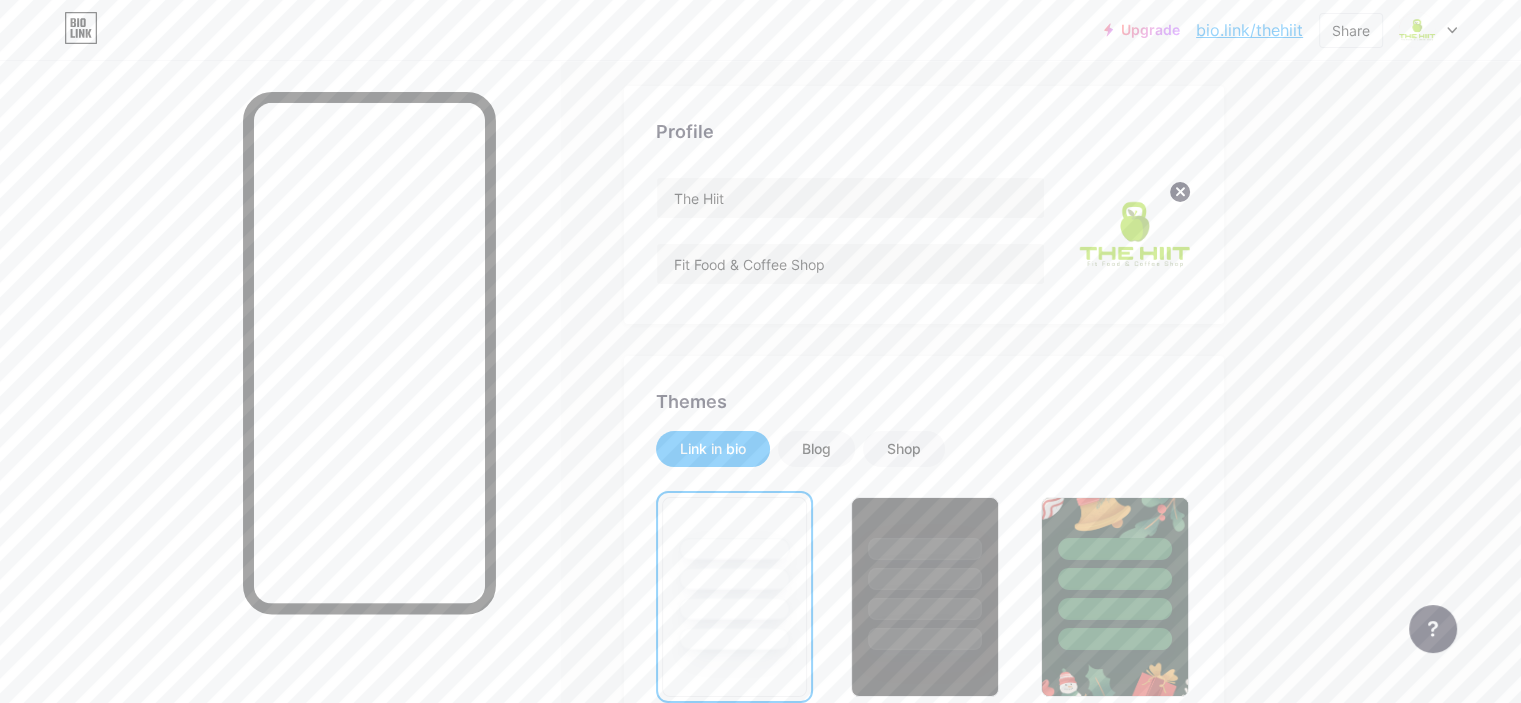 scroll, scrollTop: 300, scrollLeft: 0, axis: vertical 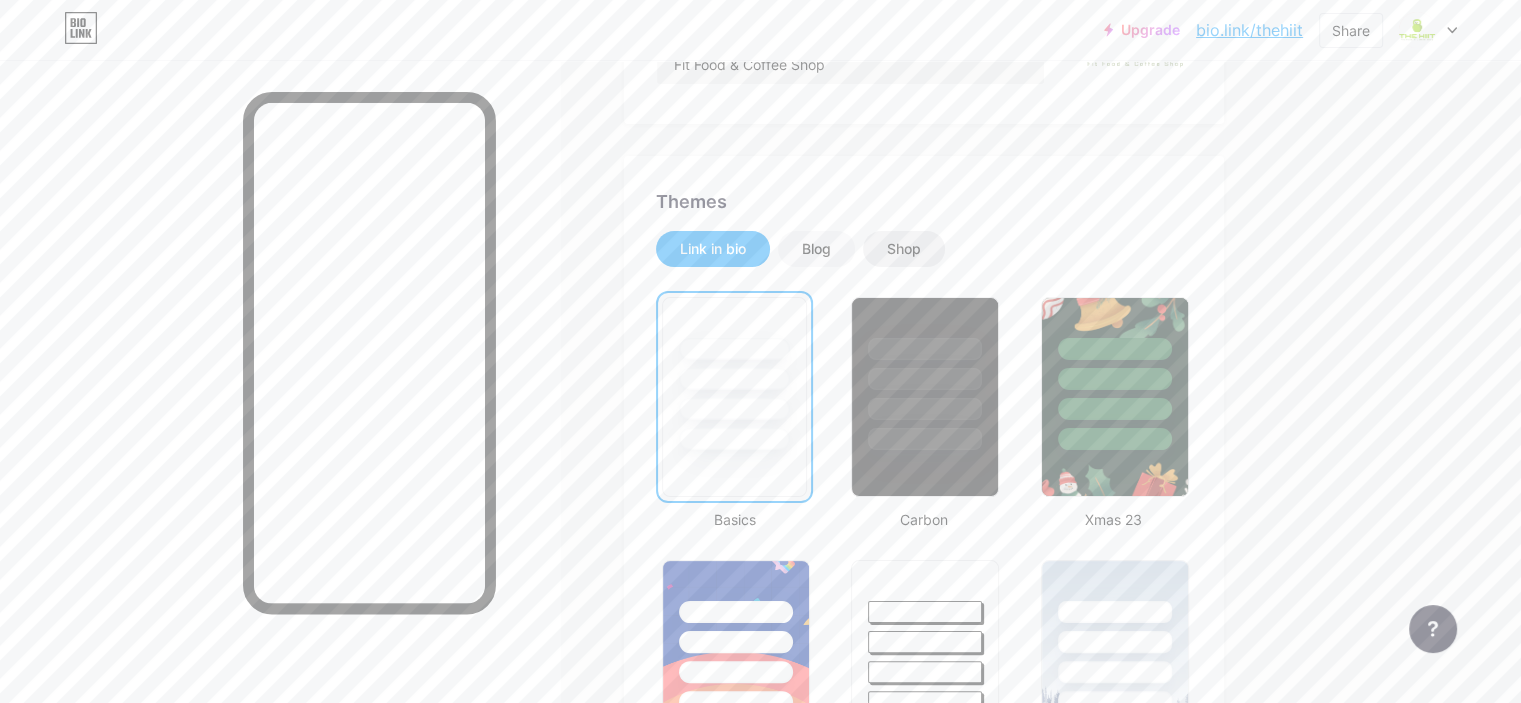 click on "Shop" at bounding box center [816, 249] 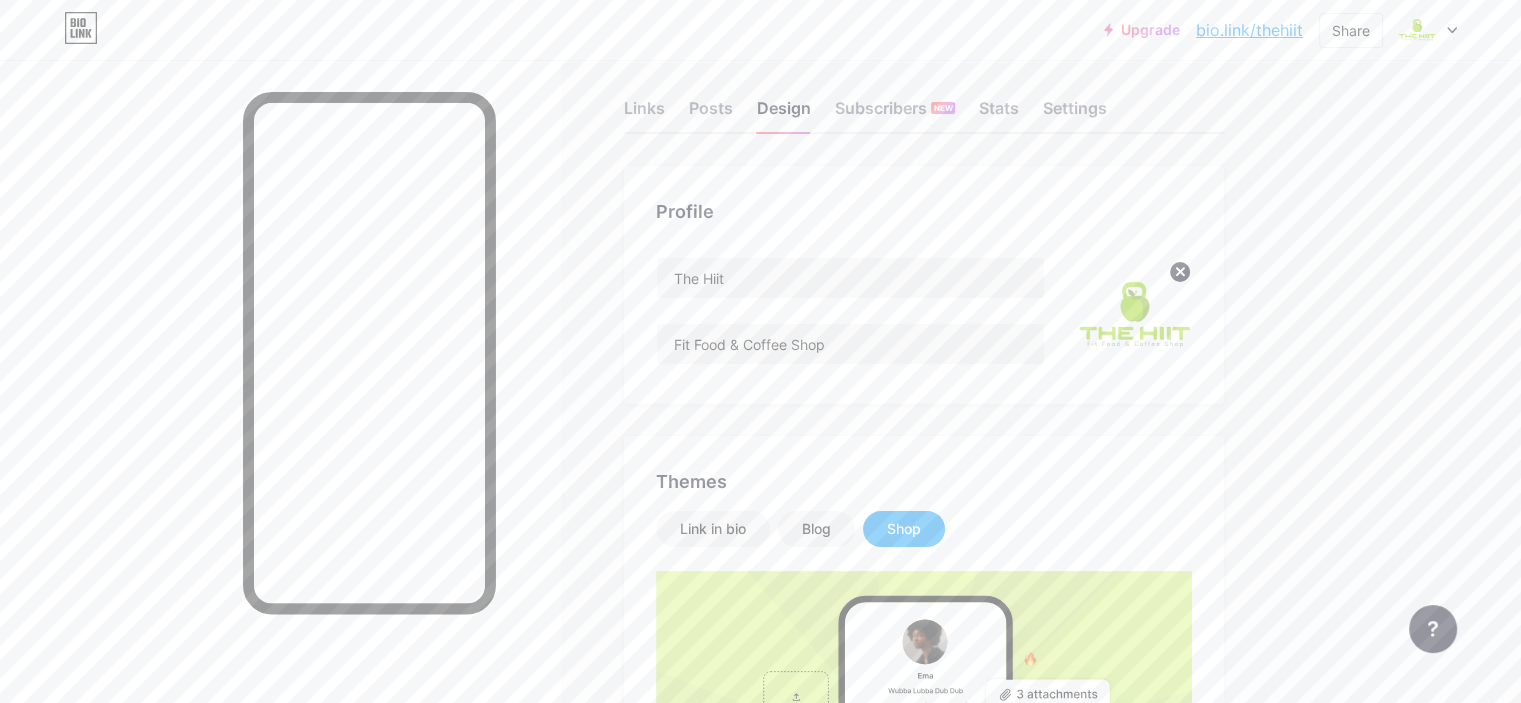 scroll, scrollTop: 0, scrollLeft: 0, axis: both 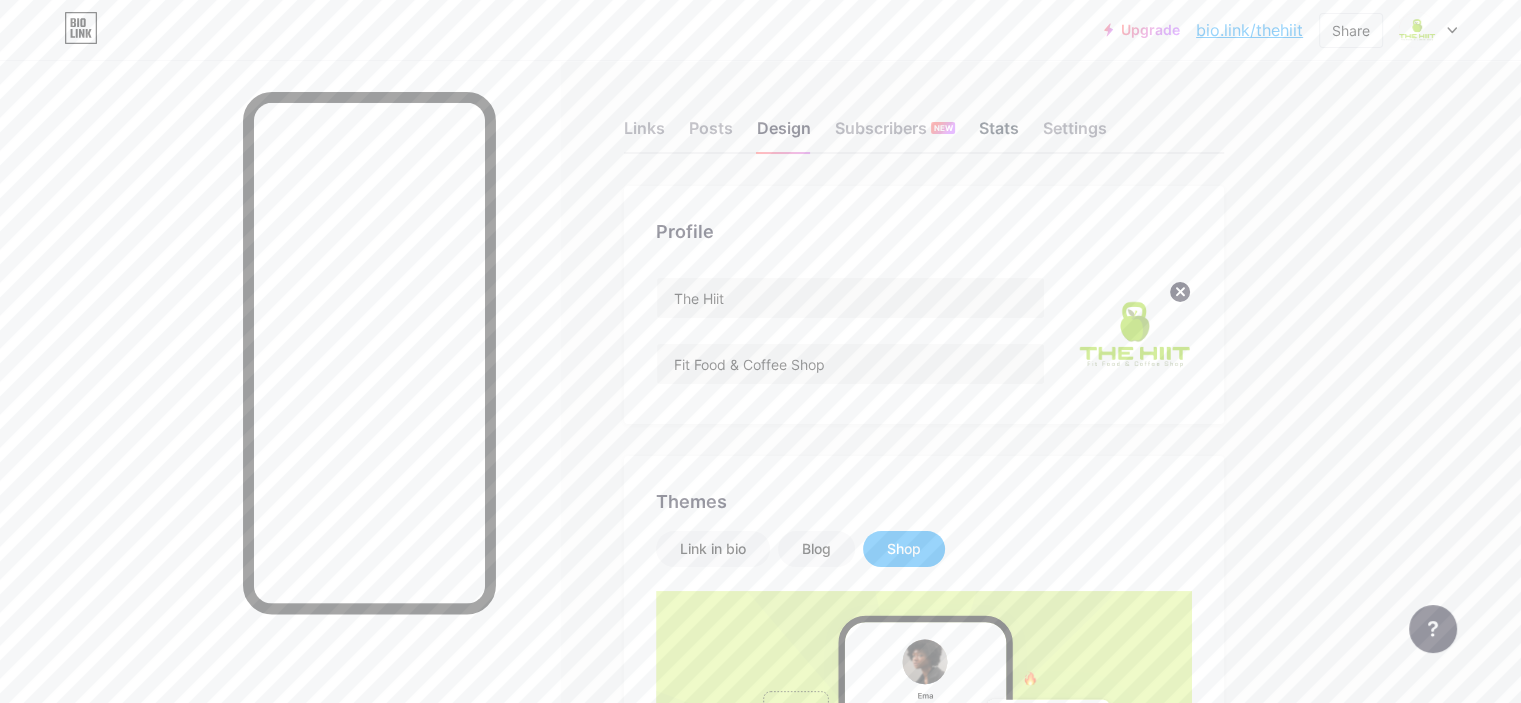 click on "Stats" at bounding box center (999, 134) 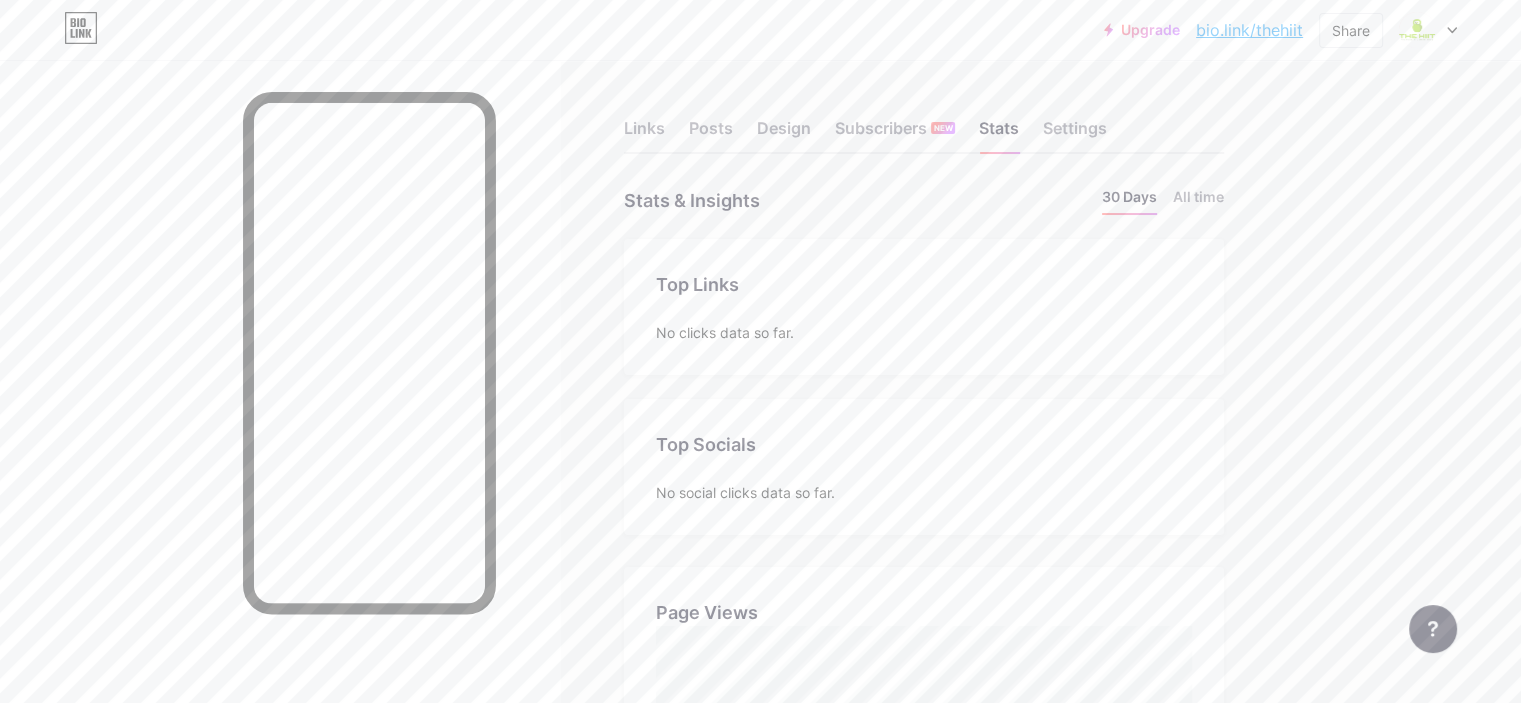 scroll, scrollTop: 999296, scrollLeft: 998479, axis: both 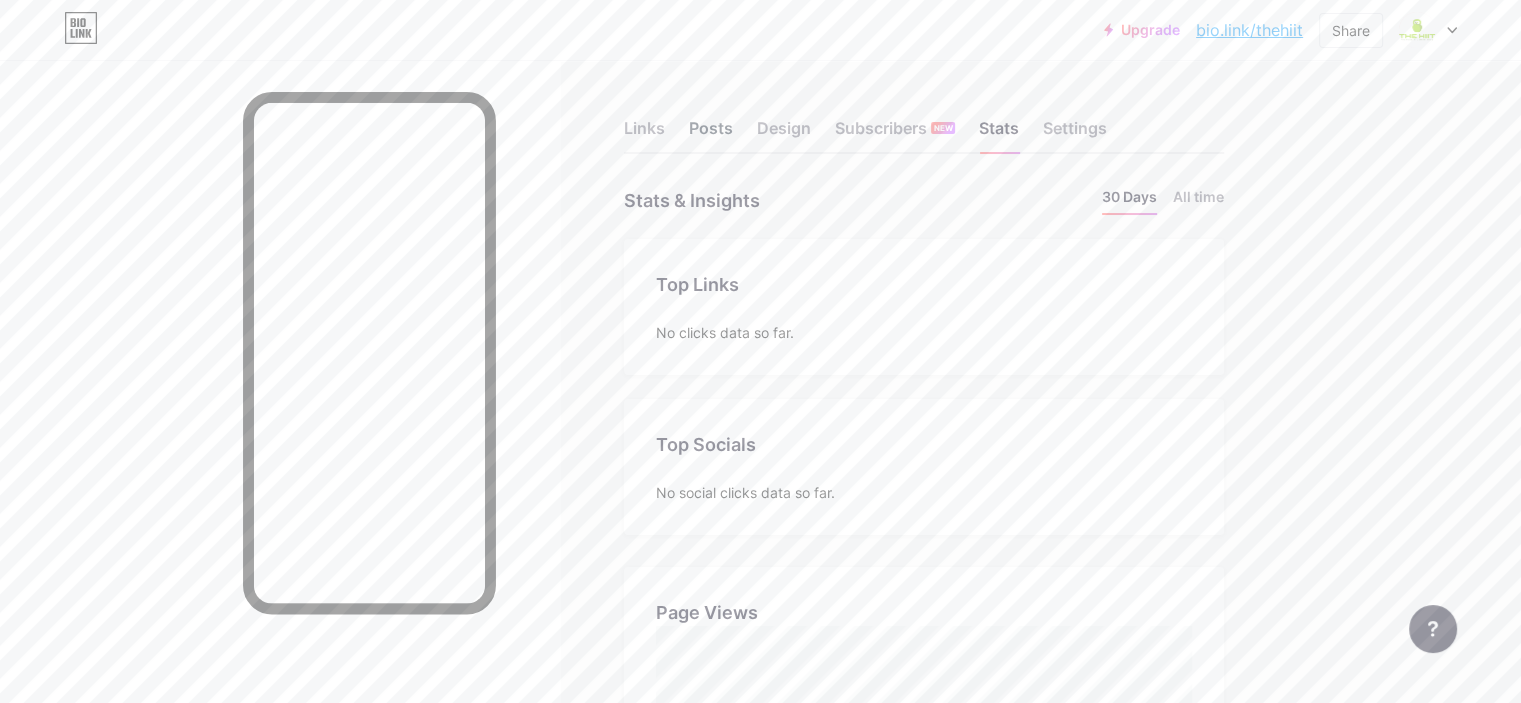 click on "Posts" at bounding box center [711, 134] 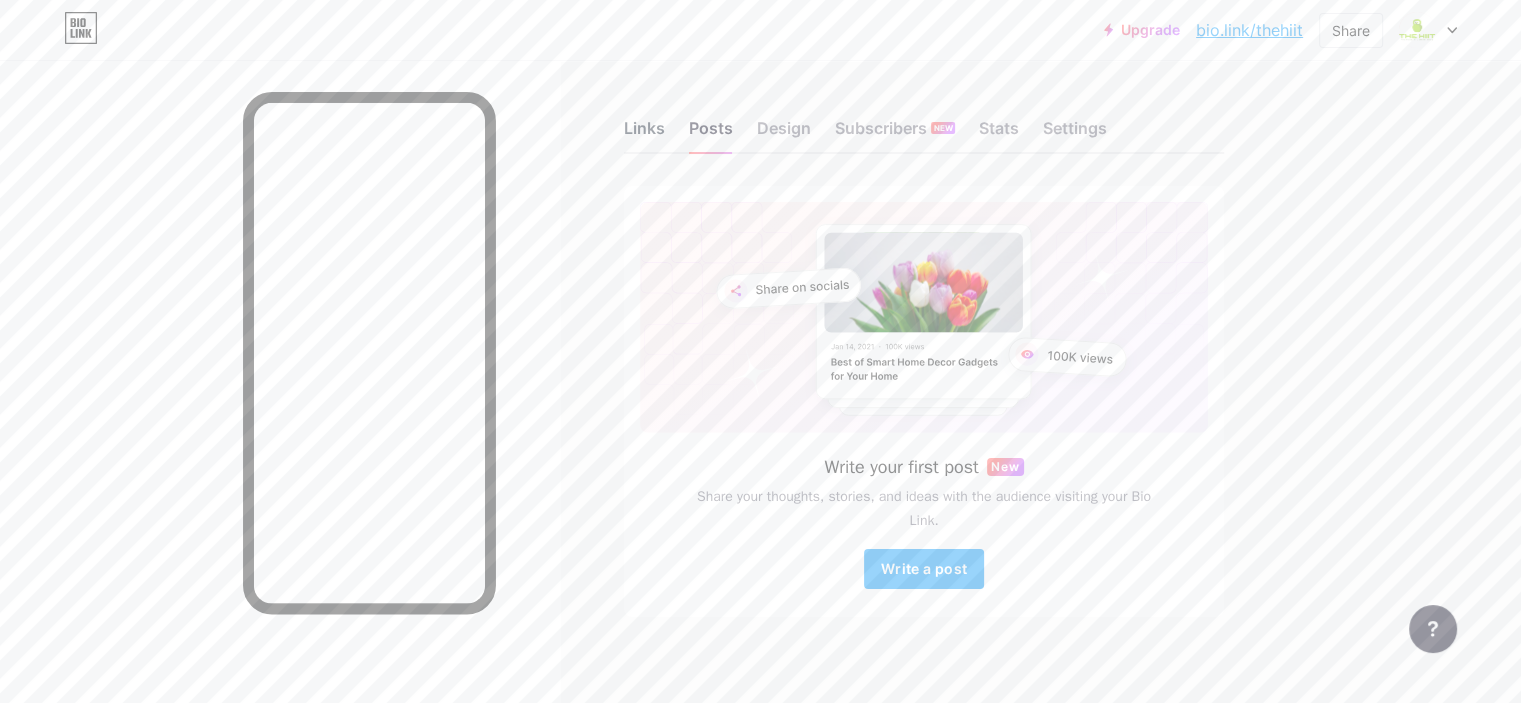 click on "Links" at bounding box center (644, 134) 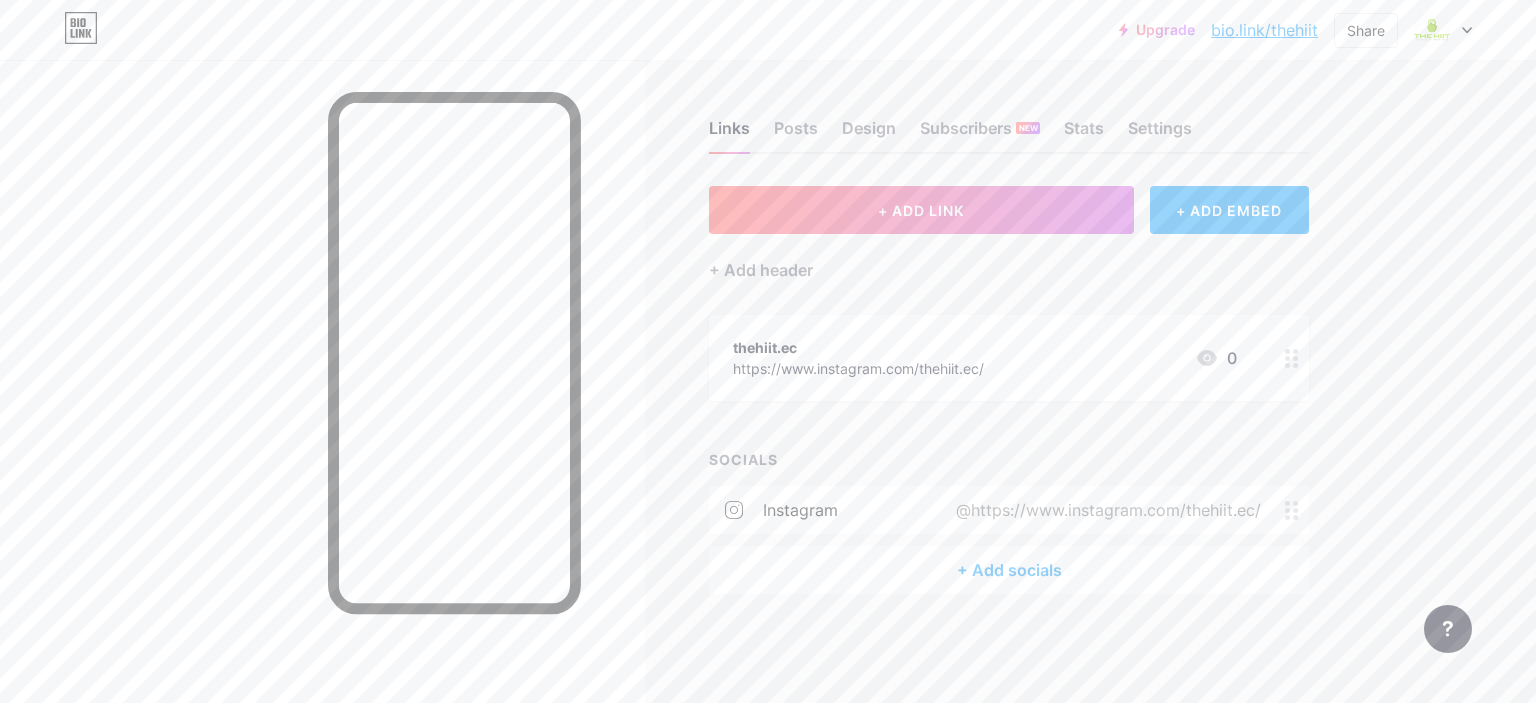 click on "Upgrade   bio.link/thehii...   bio.link/thehiit   Share               Switch accounts     The Hiit   bio.link/thehiit       + Add a new page        Account settings   Logout   Link Copied
Links
Posts
Design
Subscribers
NEW
Stats
Settings       + ADD LINK     + ADD EMBED
+ Add header
thehiit.ec
https://www.instagram.com/thehiit.ec/
0
SOCIALS
instagram
@https://www.instagram.com/thehiit.ec/               + Add socials                       Feature requests             Help center         Contact support" at bounding box center [768, 351] 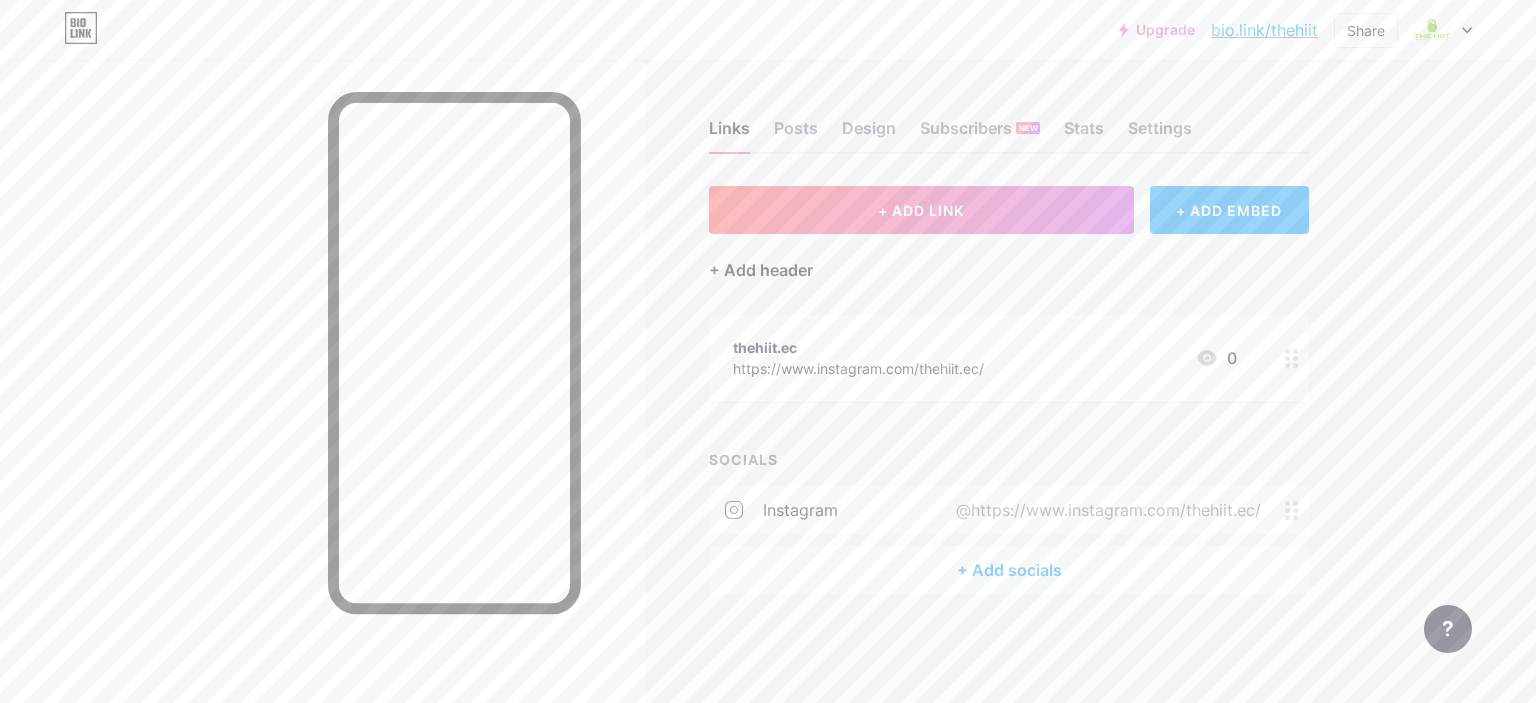 click on "+ Add header" at bounding box center [761, 270] 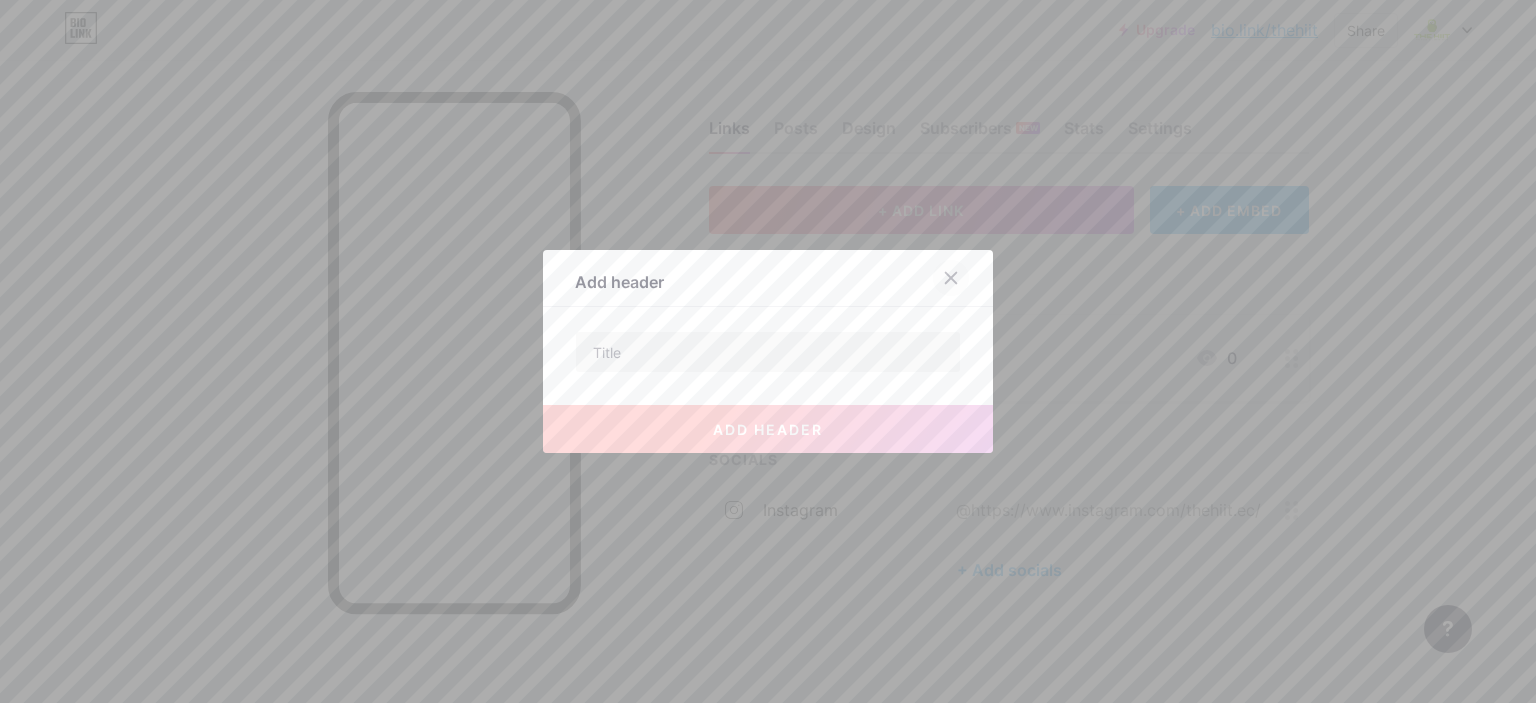 click at bounding box center (951, 278) 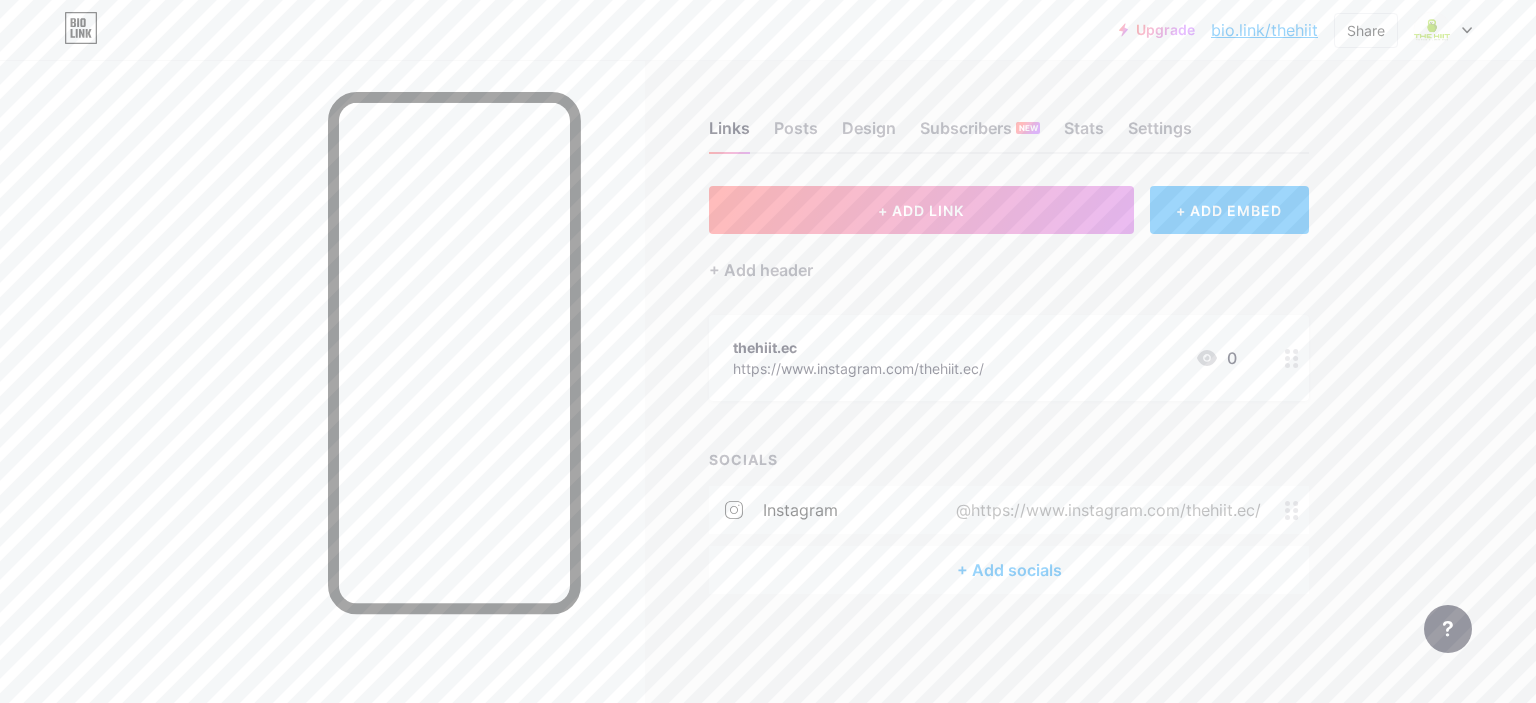 click on "+ ADD EMBED" at bounding box center [1229, 210] 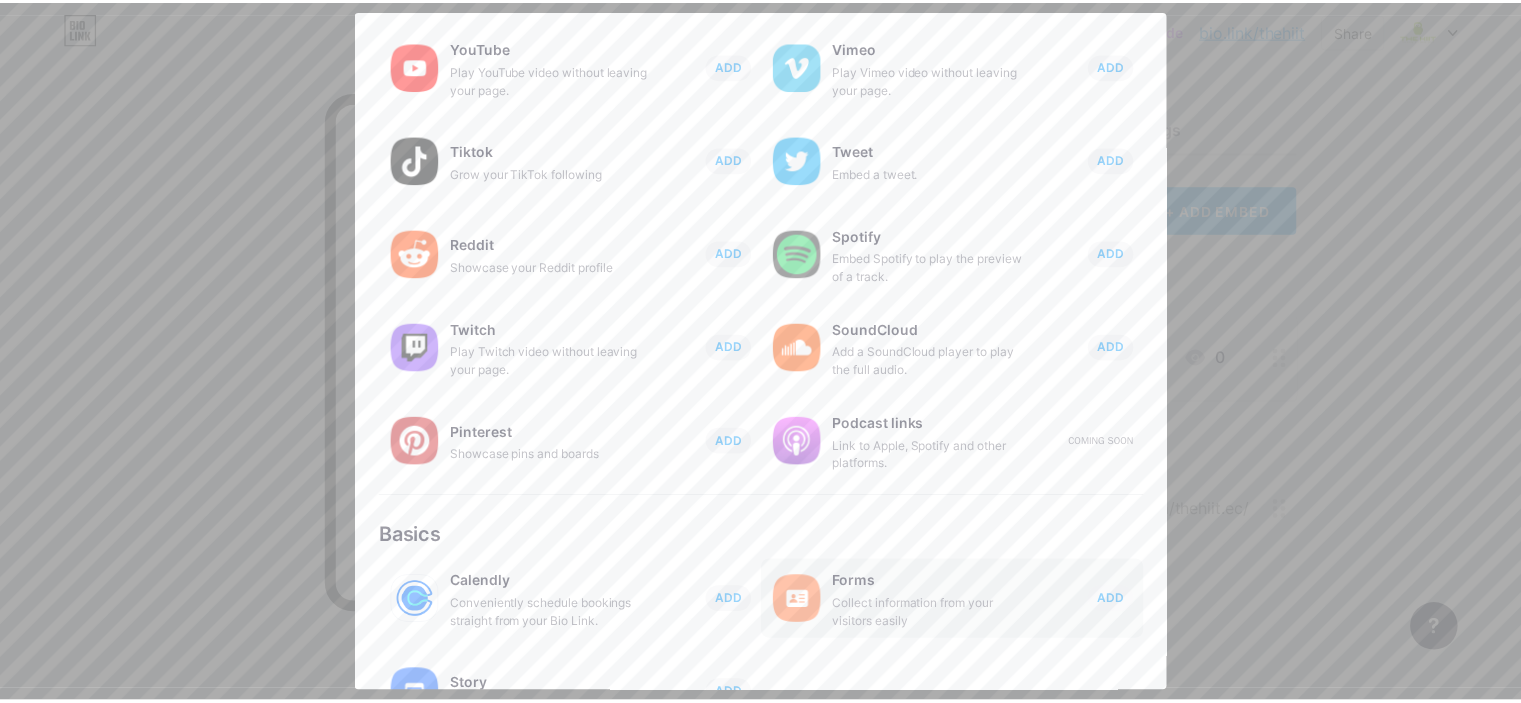 scroll, scrollTop: 0, scrollLeft: 0, axis: both 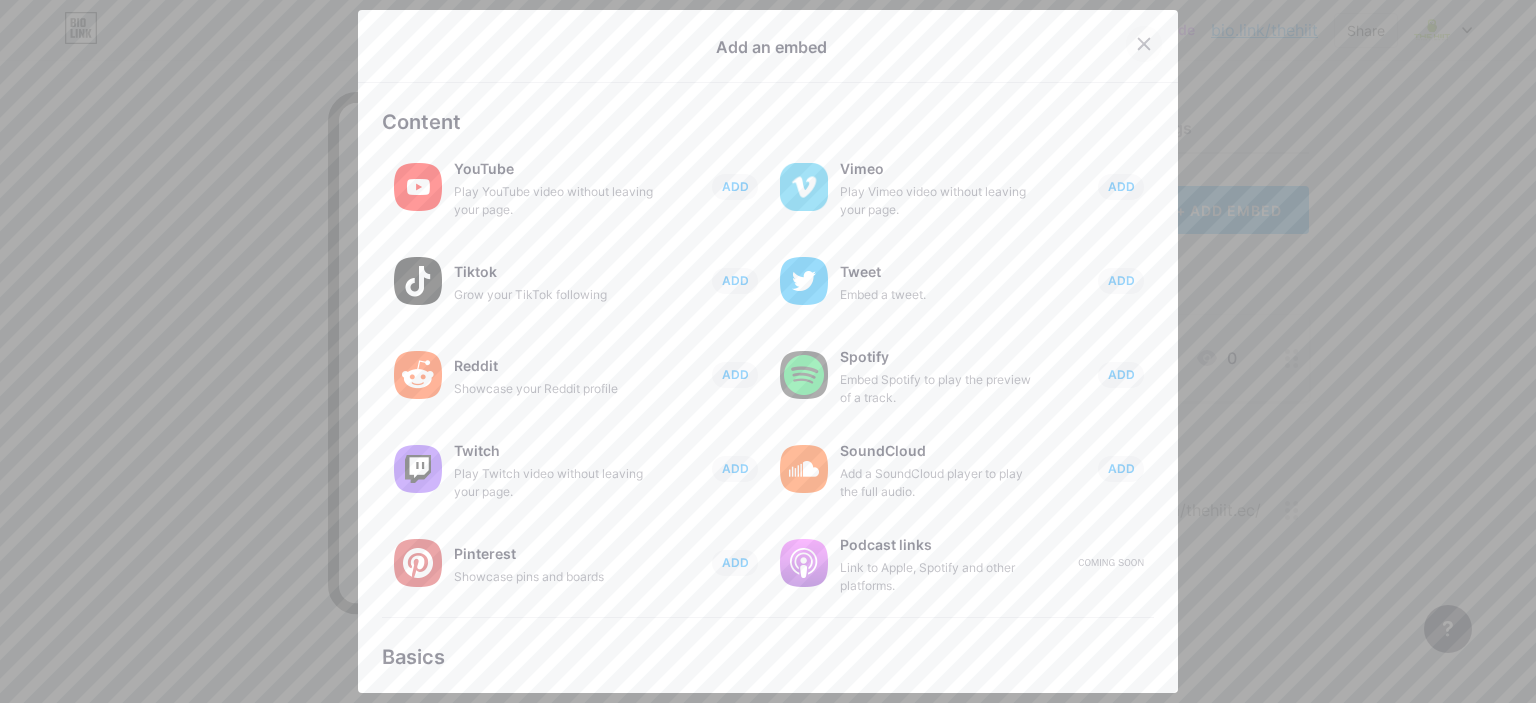 click at bounding box center [1144, 43] 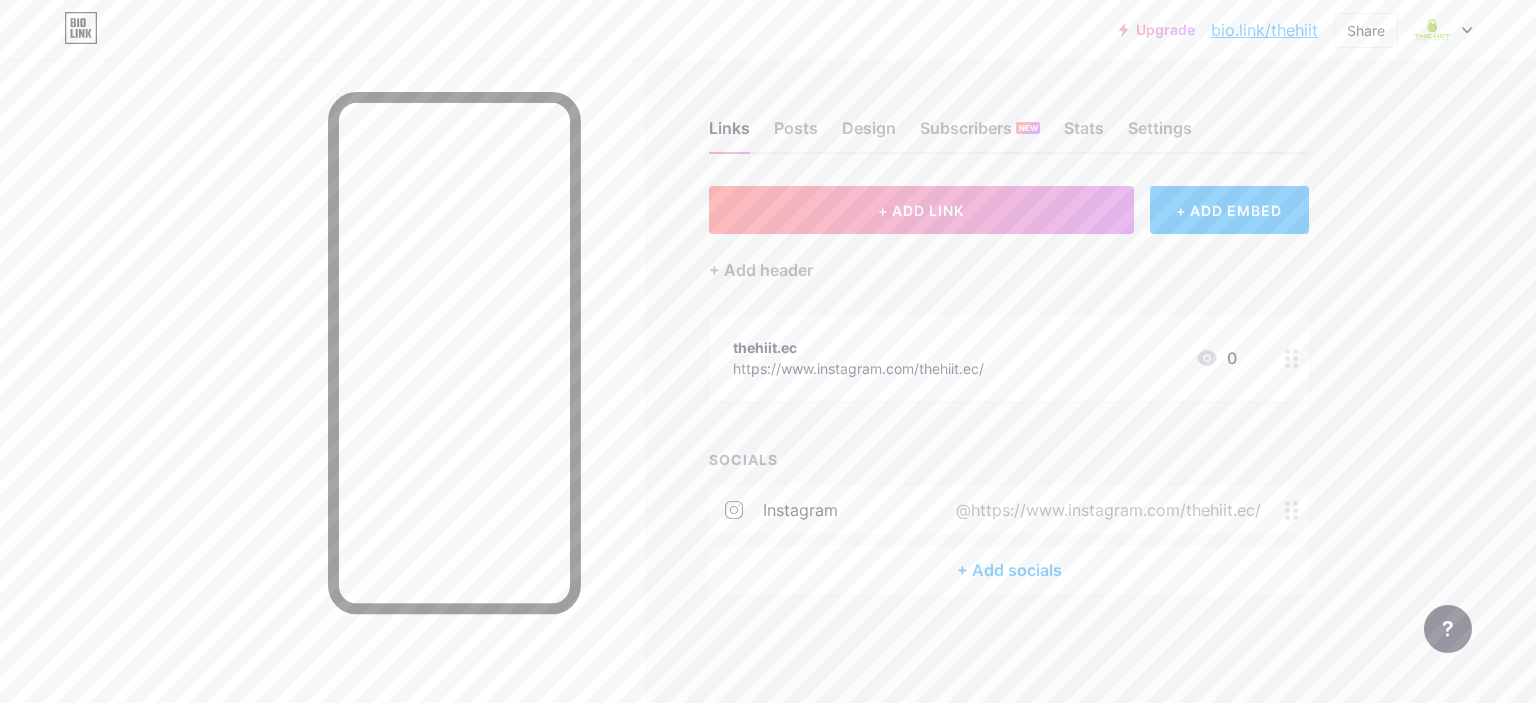 click on "Upgrade   bio.link/thehii...   bio.link/thehiit   Share               Switch accounts     The Hiit   bio.link/thehiit       + Add a new page        Account settings   Logout   Link Copied
Links
Posts
Design
Subscribers
NEW
Stats
Settings       + ADD LINK     + ADD EMBED
+ Add header
thehiit.ec
https://www.instagram.com/thehiit.ec/
0
SOCIALS
instagram
@https://www.instagram.com/thehiit.ec/               + Add socials                       Feature requests             Help center         Contact support" at bounding box center (768, 351) 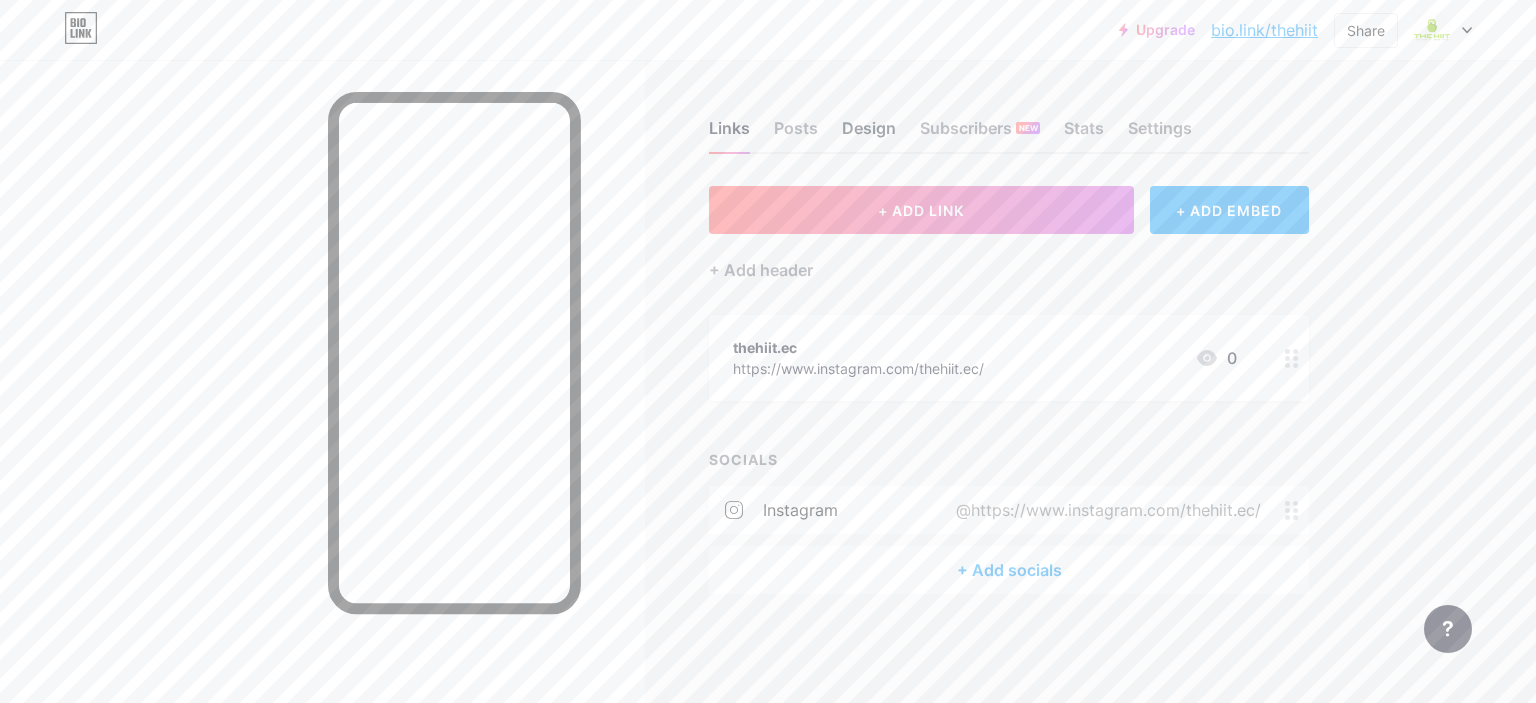 click on "Design" at bounding box center (869, 134) 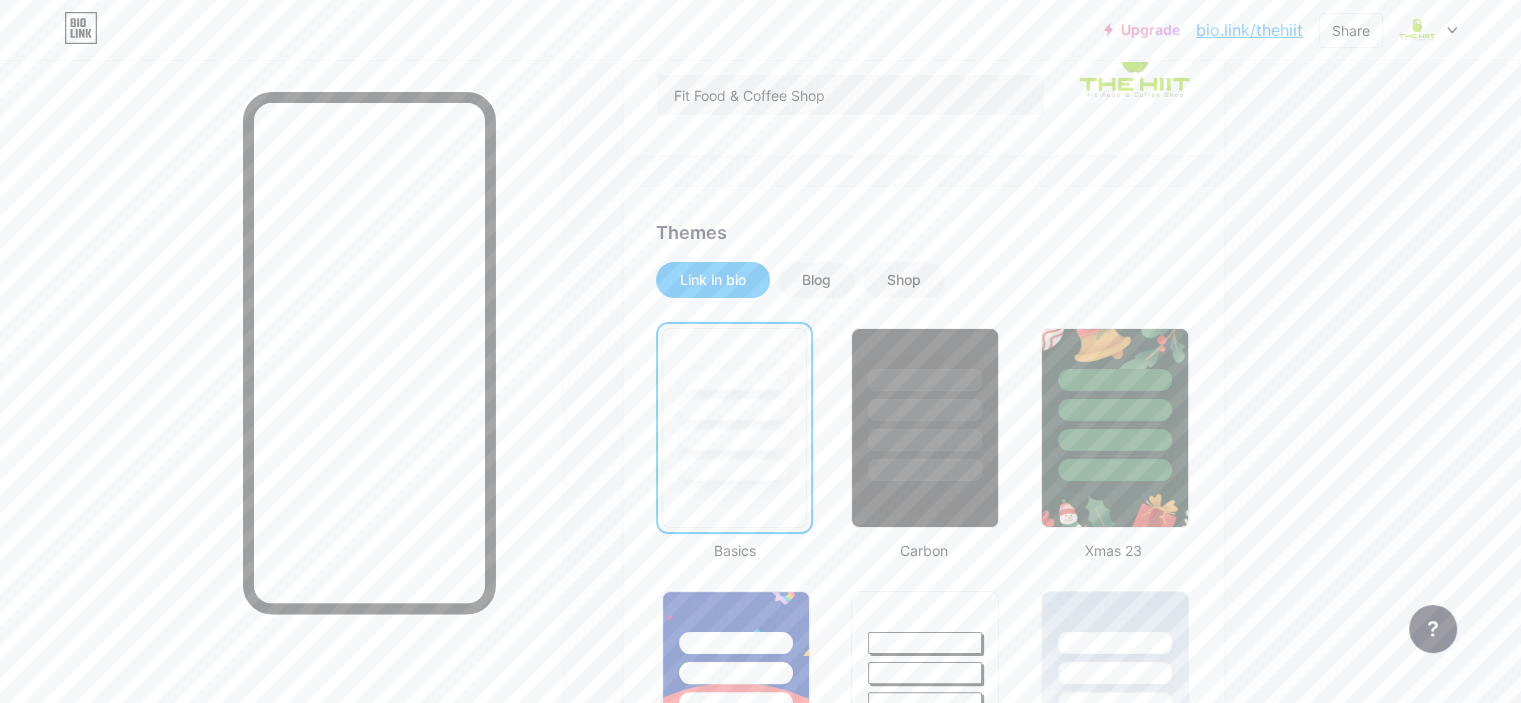 scroll, scrollTop: 300, scrollLeft: 0, axis: vertical 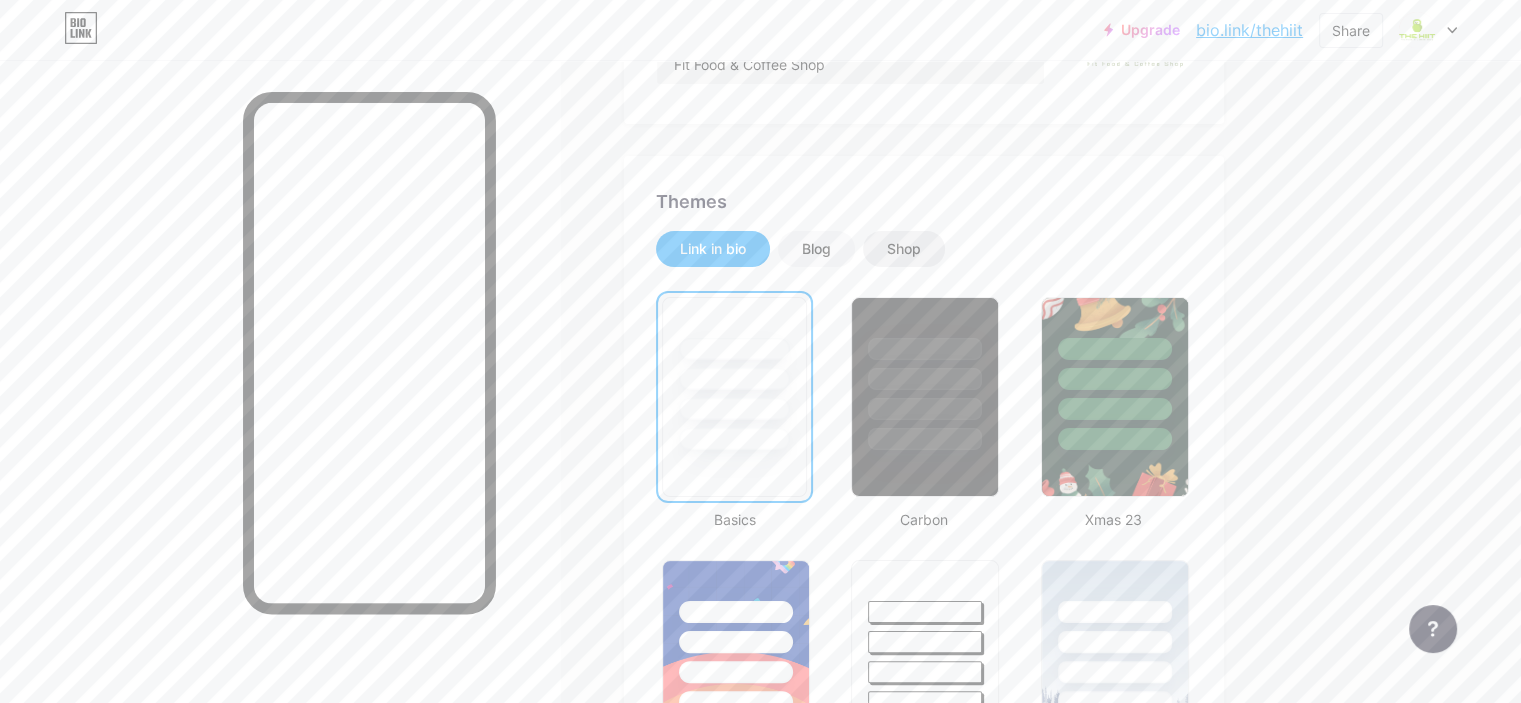 click on "Shop" at bounding box center (816, 249) 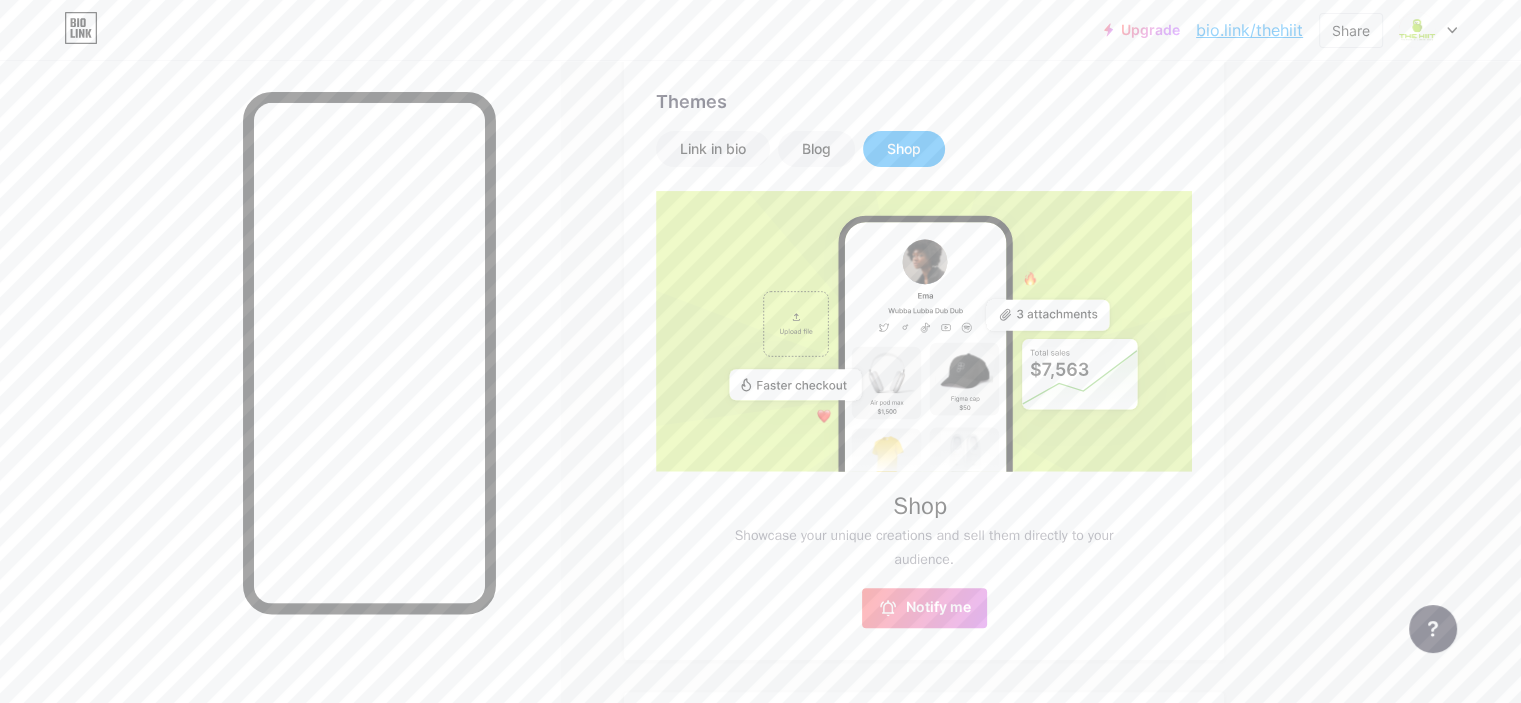 scroll, scrollTop: 549, scrollLeft: 0, axis: vertical 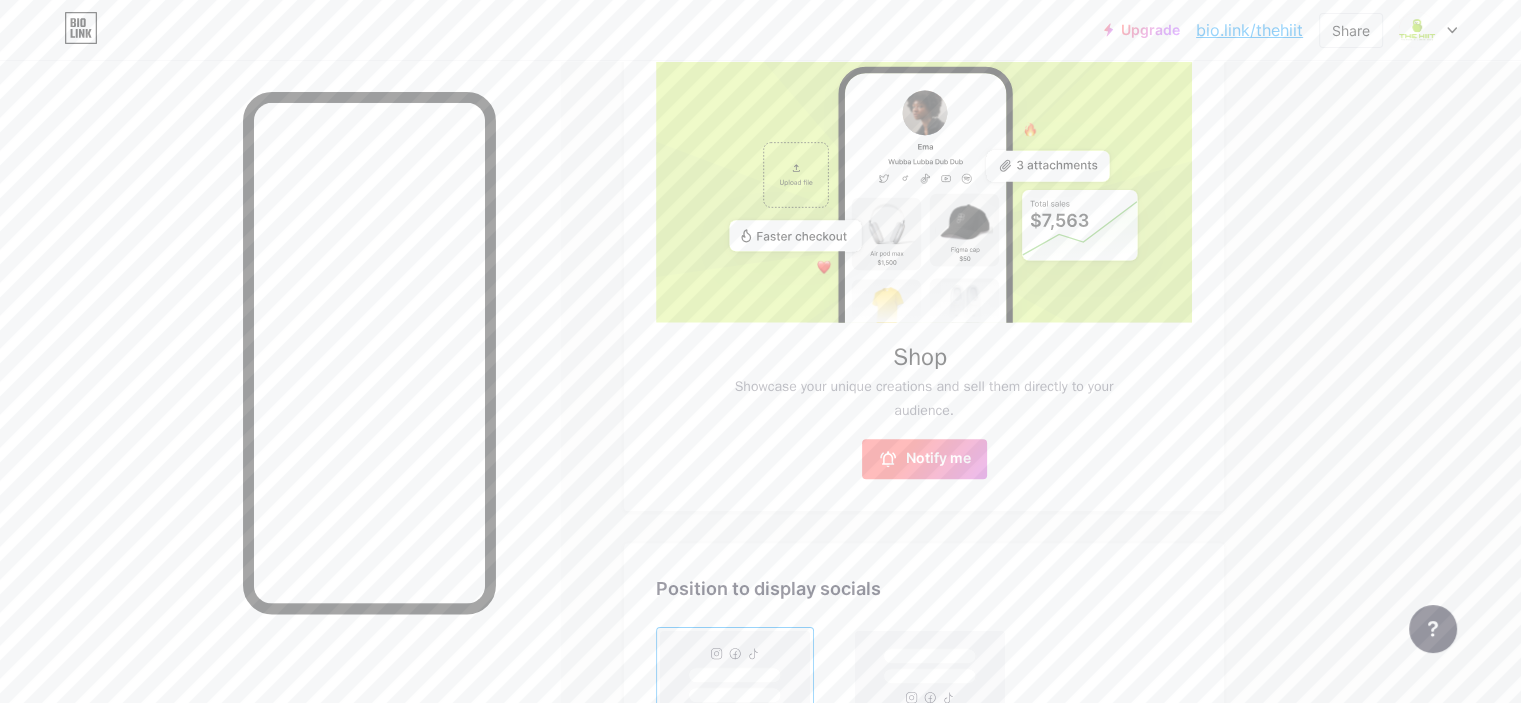 click on "Notify me" at bounding box center (938, 459) 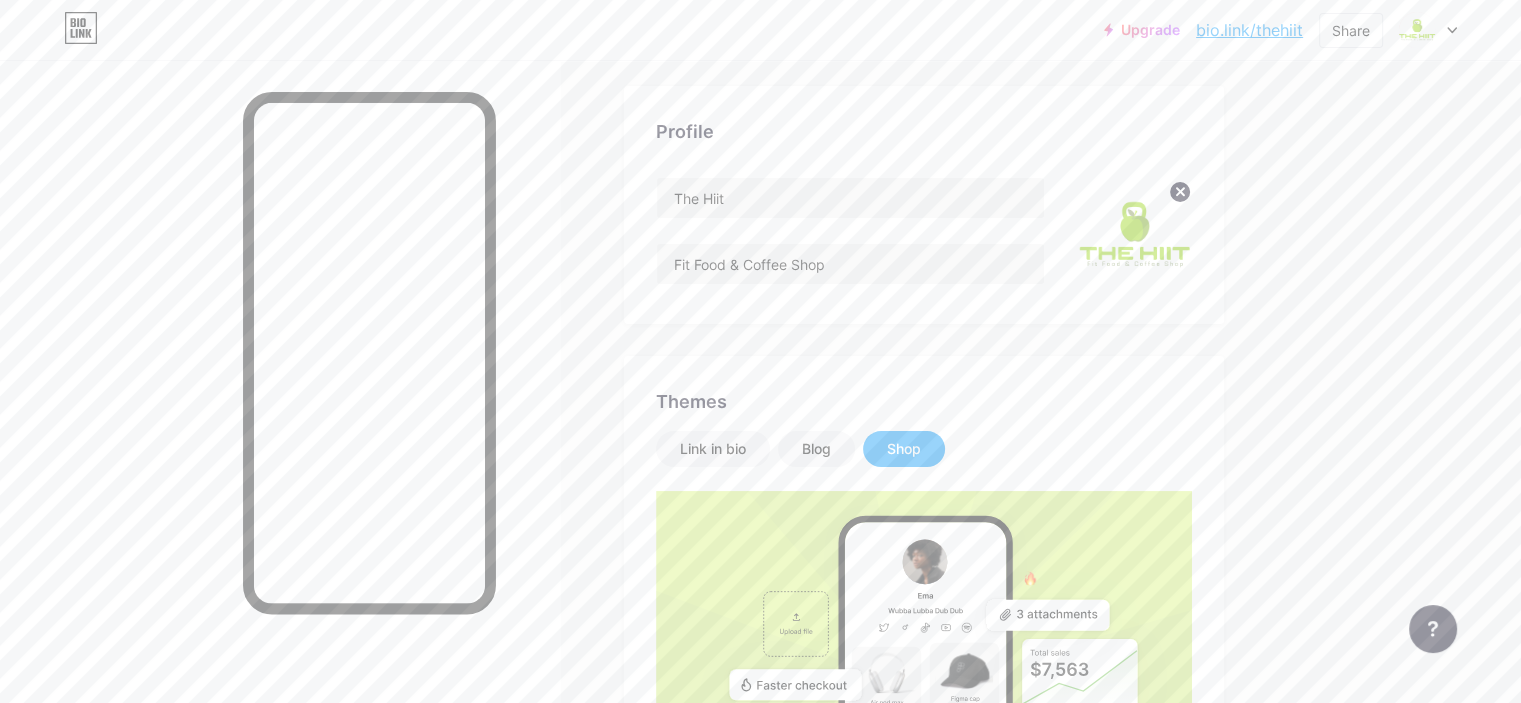 scroll, scrollTop: 0, scrollLeft: 0, axis: both 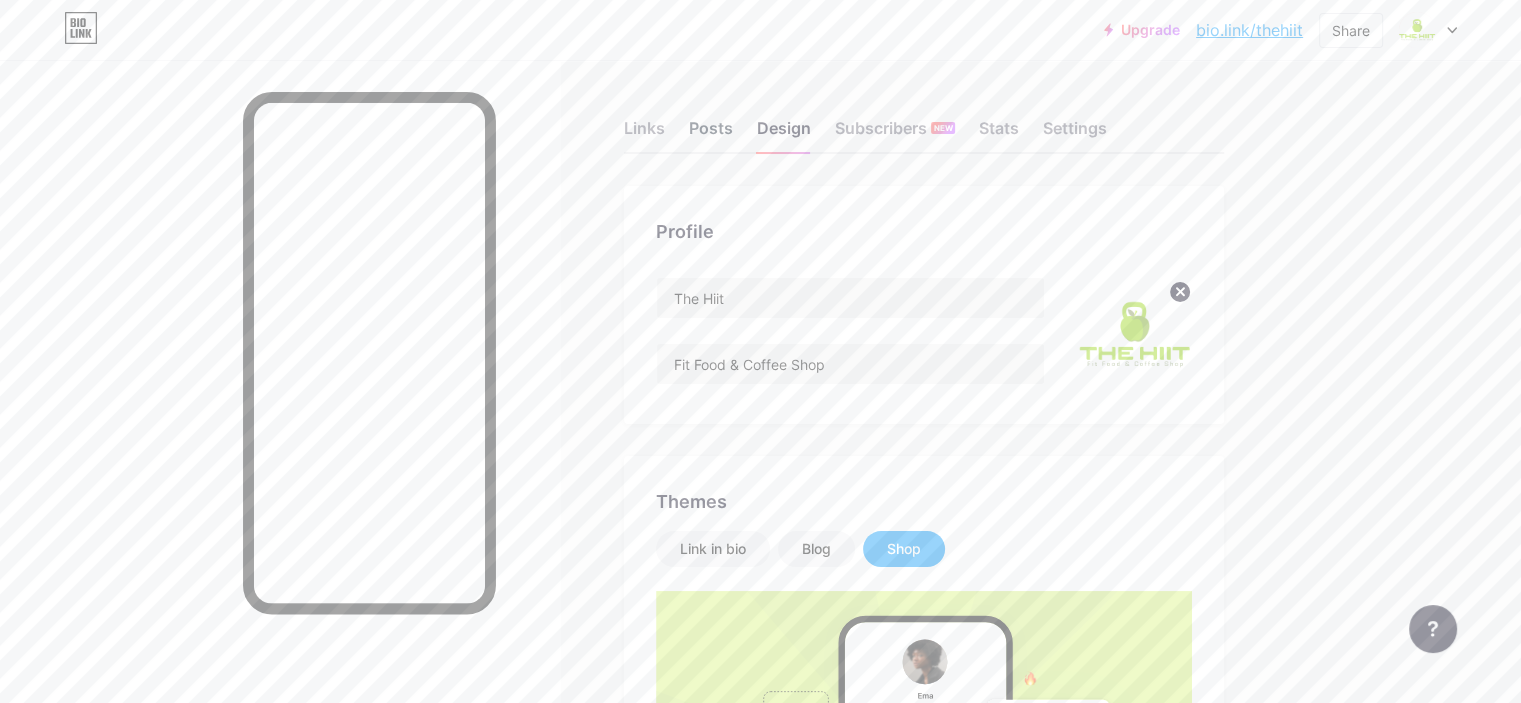 click on "Posts" at bounding box center (711, 134) 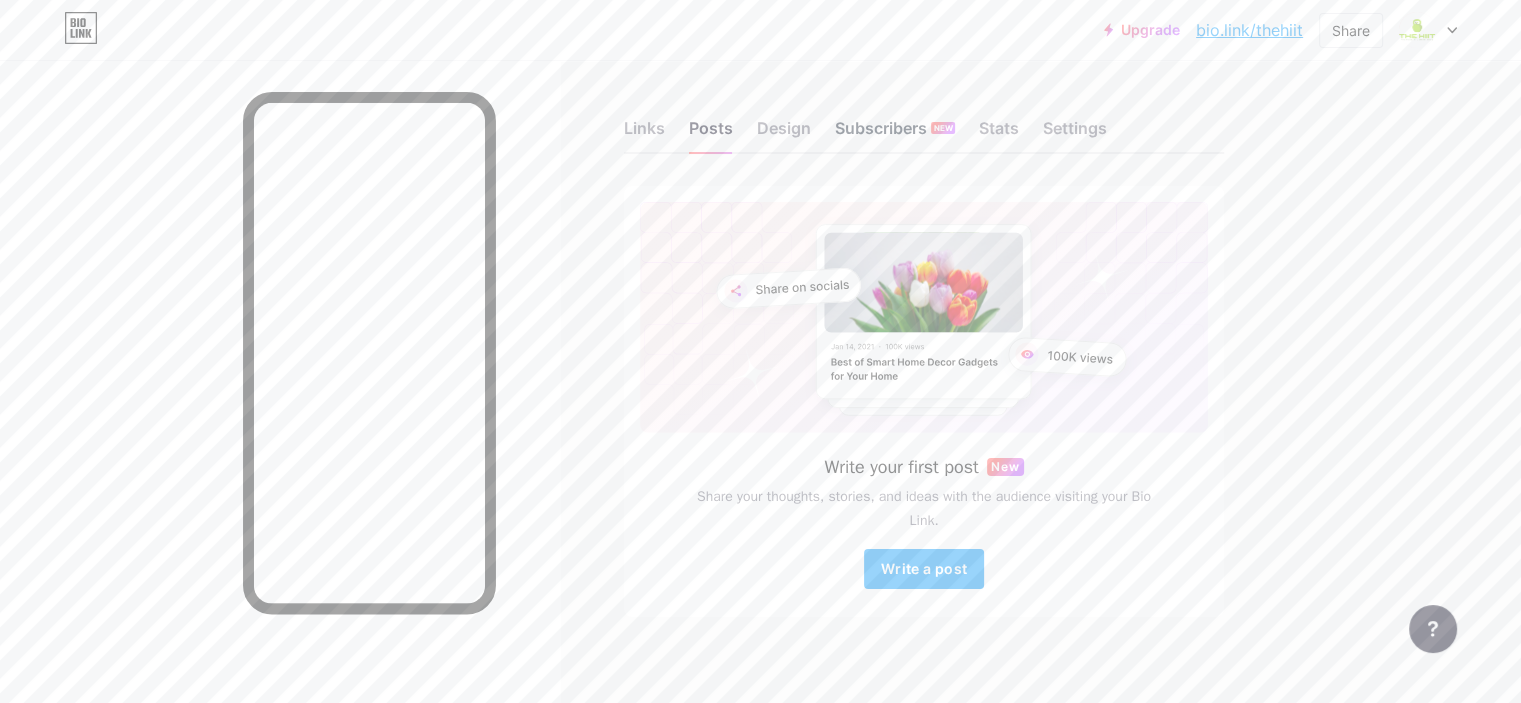 click on "Subscribers
NEW" at bounding box center [895, 134] 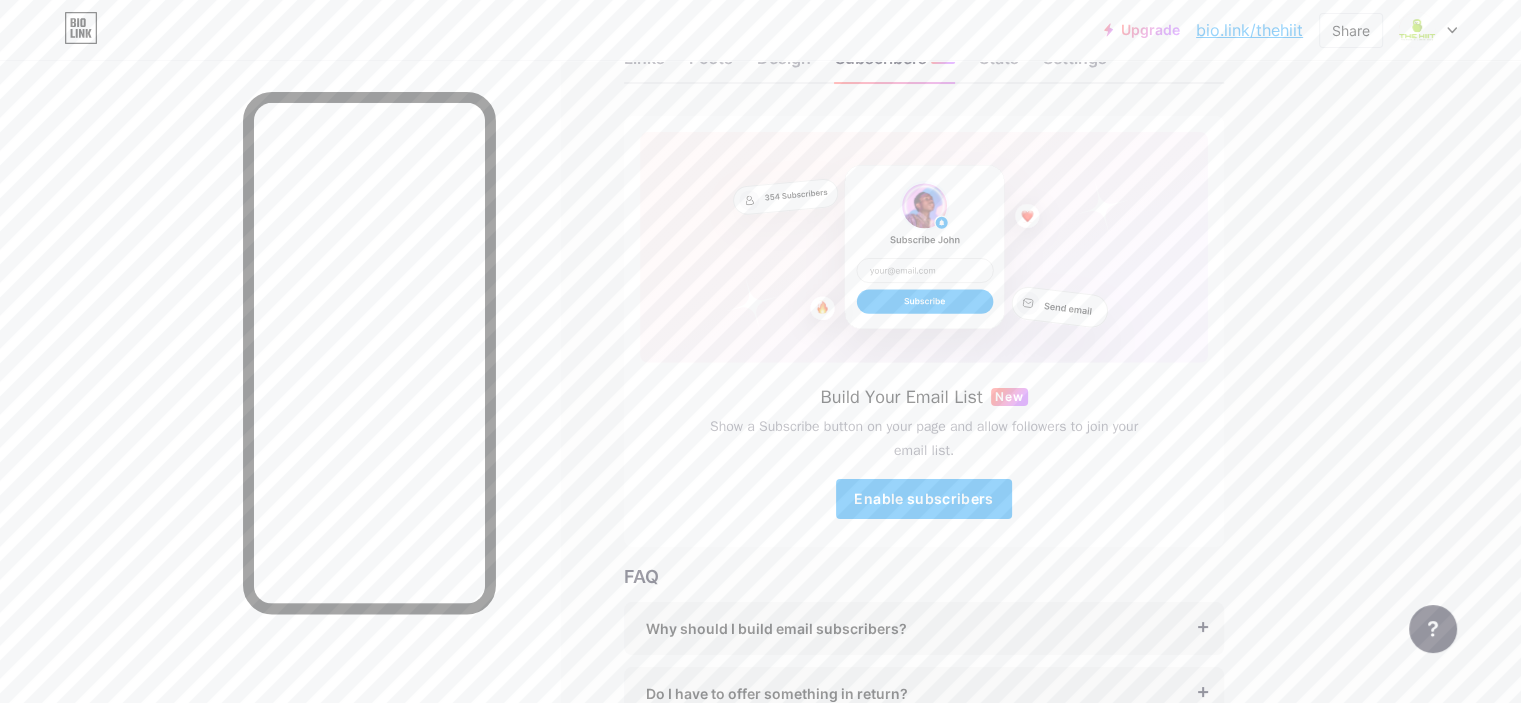 scroll, scrollTop: 0, scrollLeft: 0, axis: both 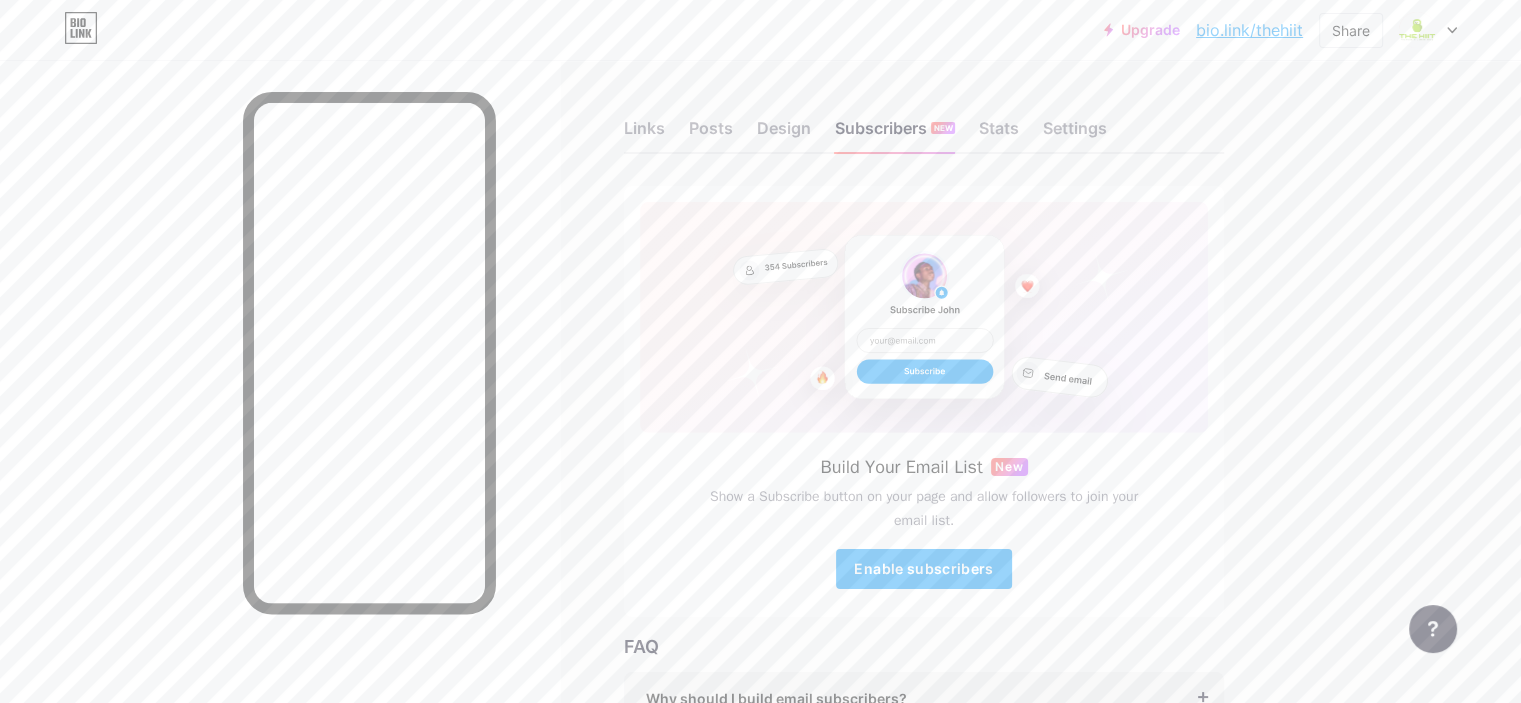 click on "Links
Posts
Design
Subscribers
NEW
Stats
Settings" at bounding box center (924, 119) 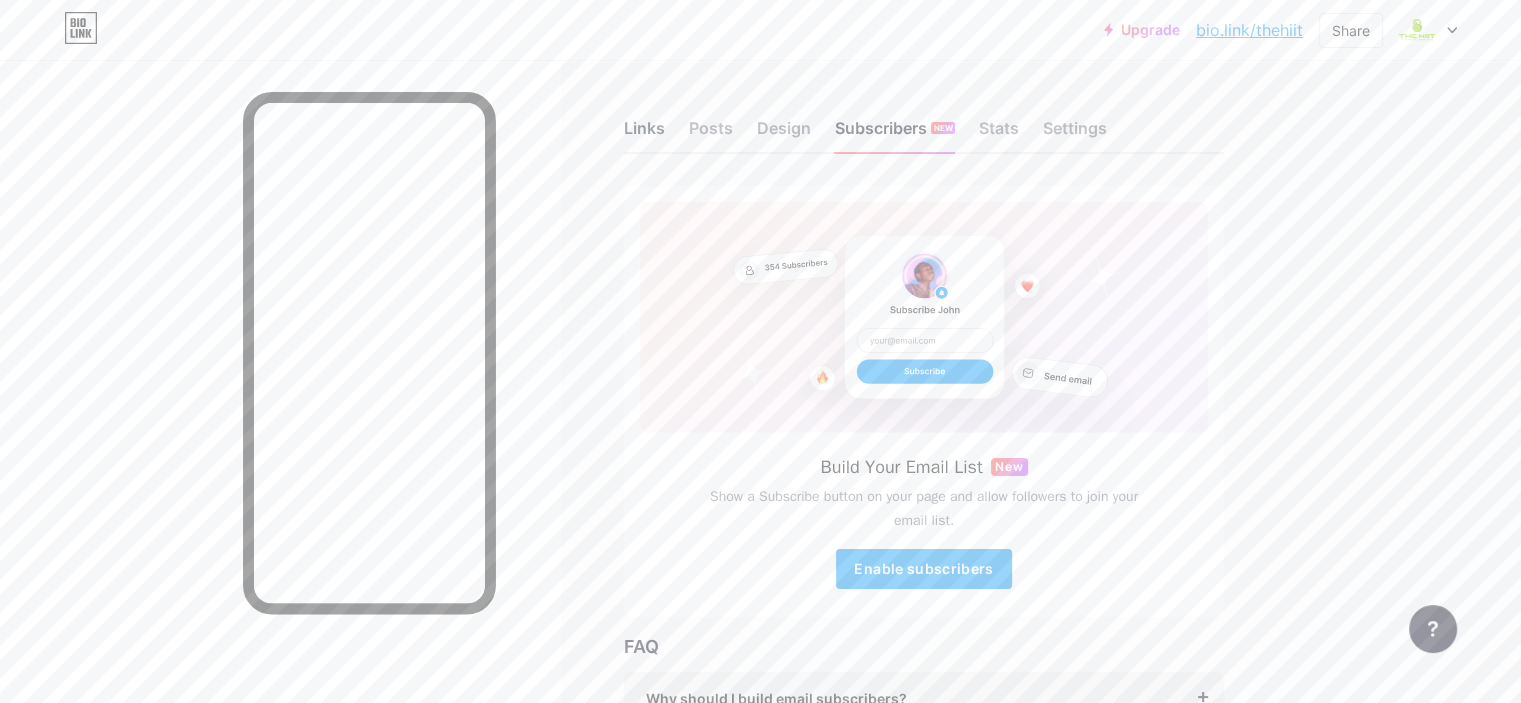 click on "Links" at bounding box center (644, 134) 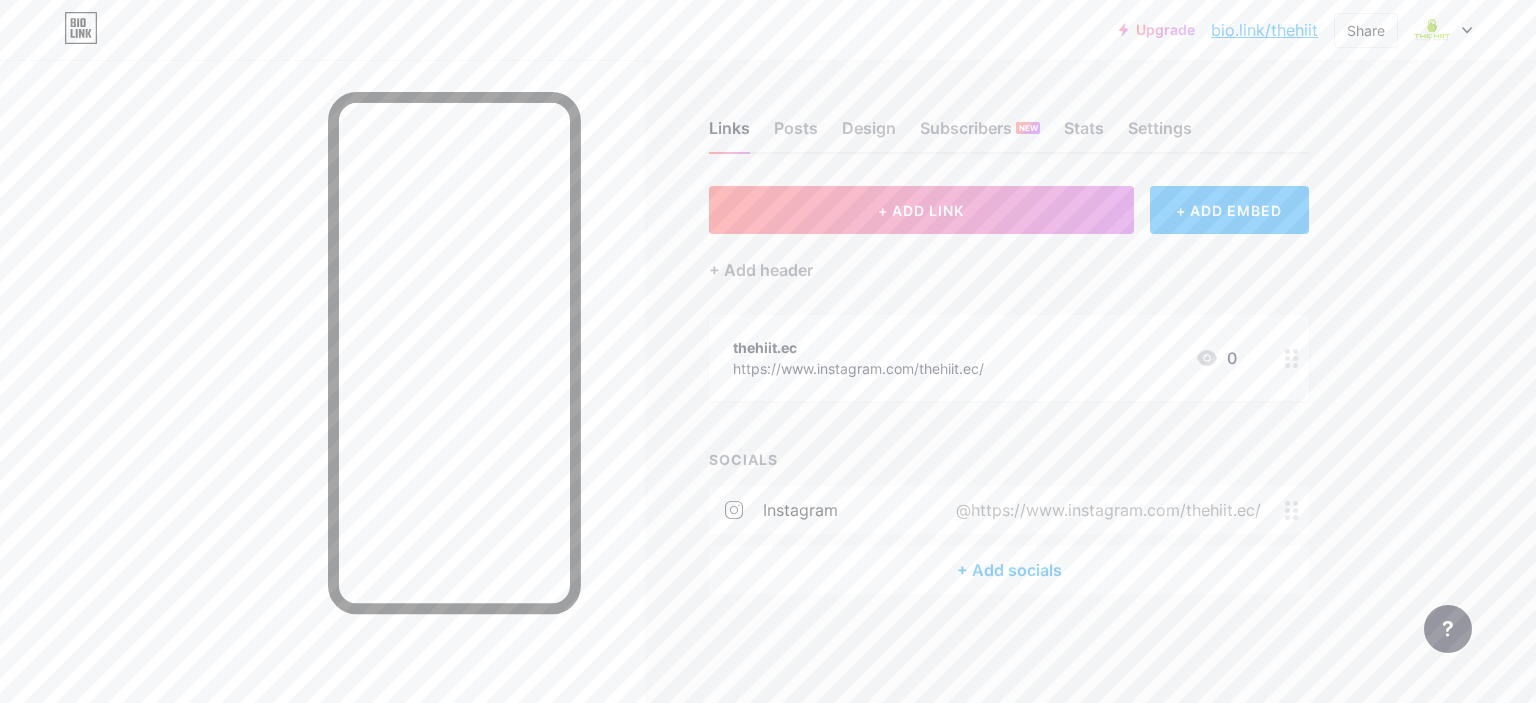 click on "+ ADD EMBED" at bounding box center [1229, 210] 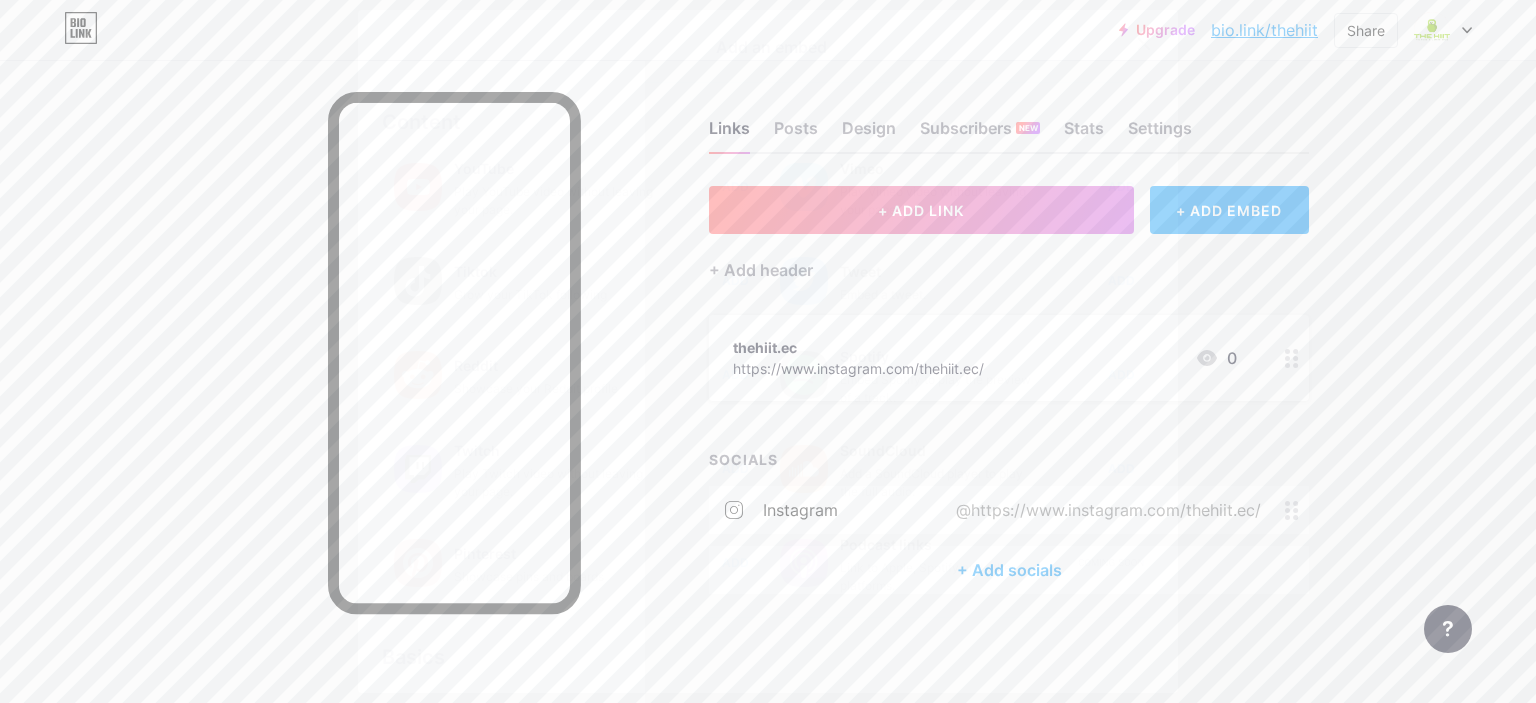 click at bounding box center (1144, 44) 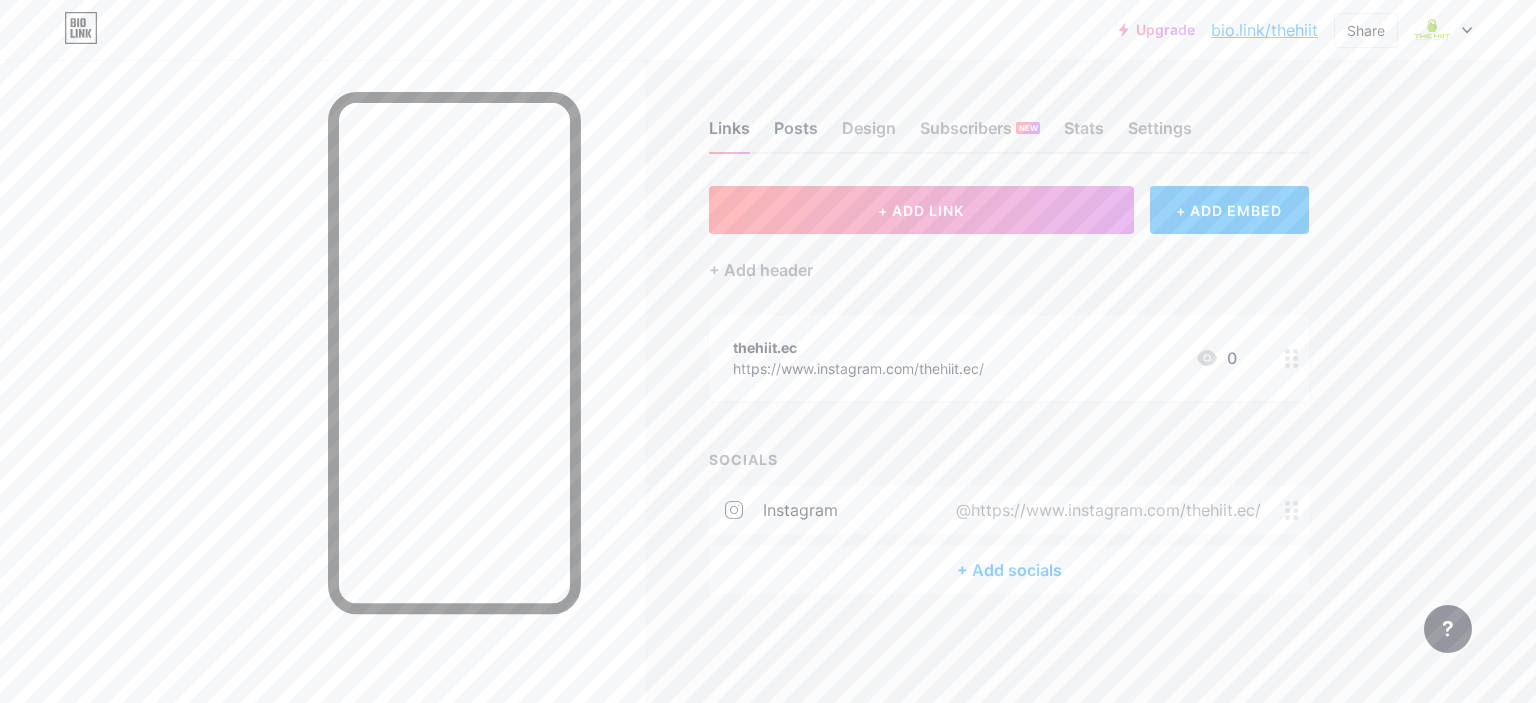 click on "Posts" at bounding box center (796, 134) 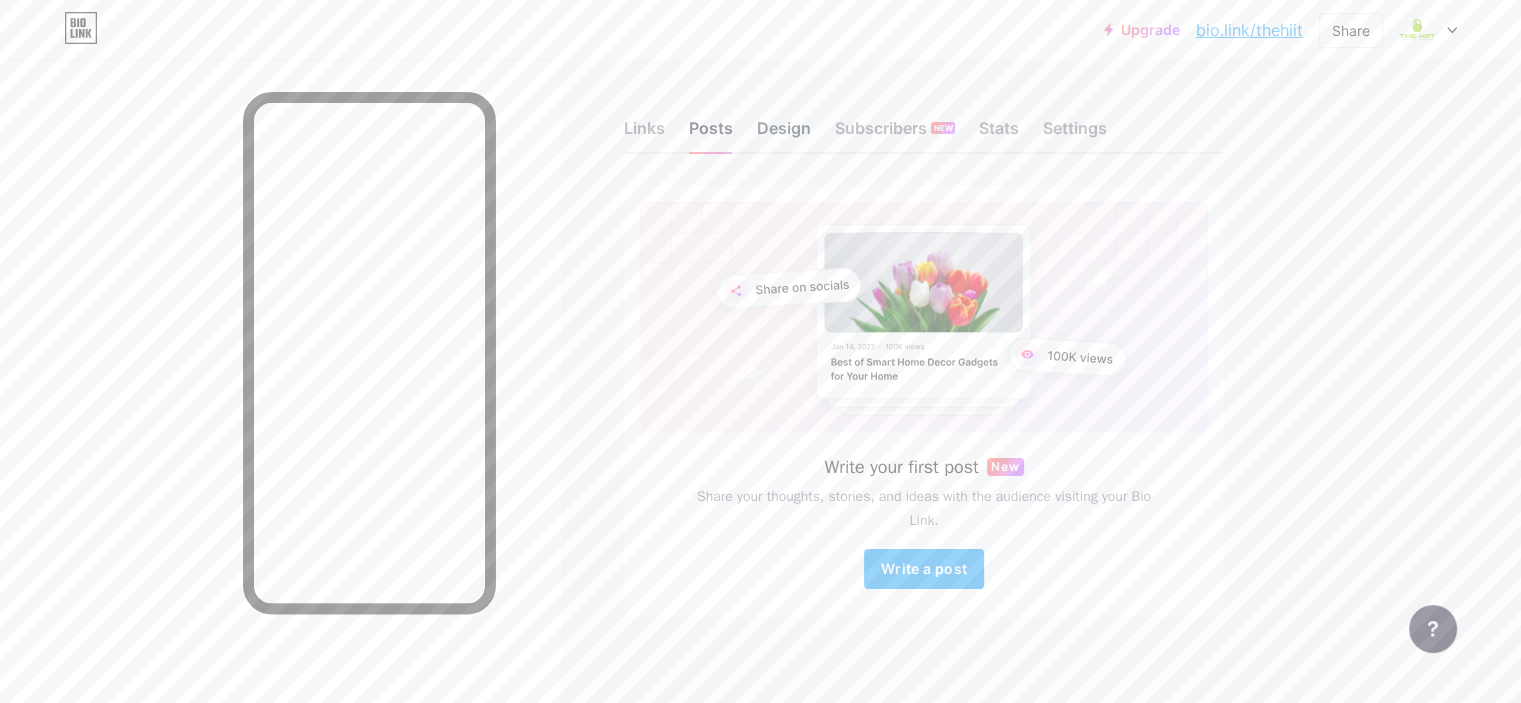 drag, startPoint x: 876, startPoint y: 124, endPoint x: 938, endPoint y: 146, distance: 65.78754 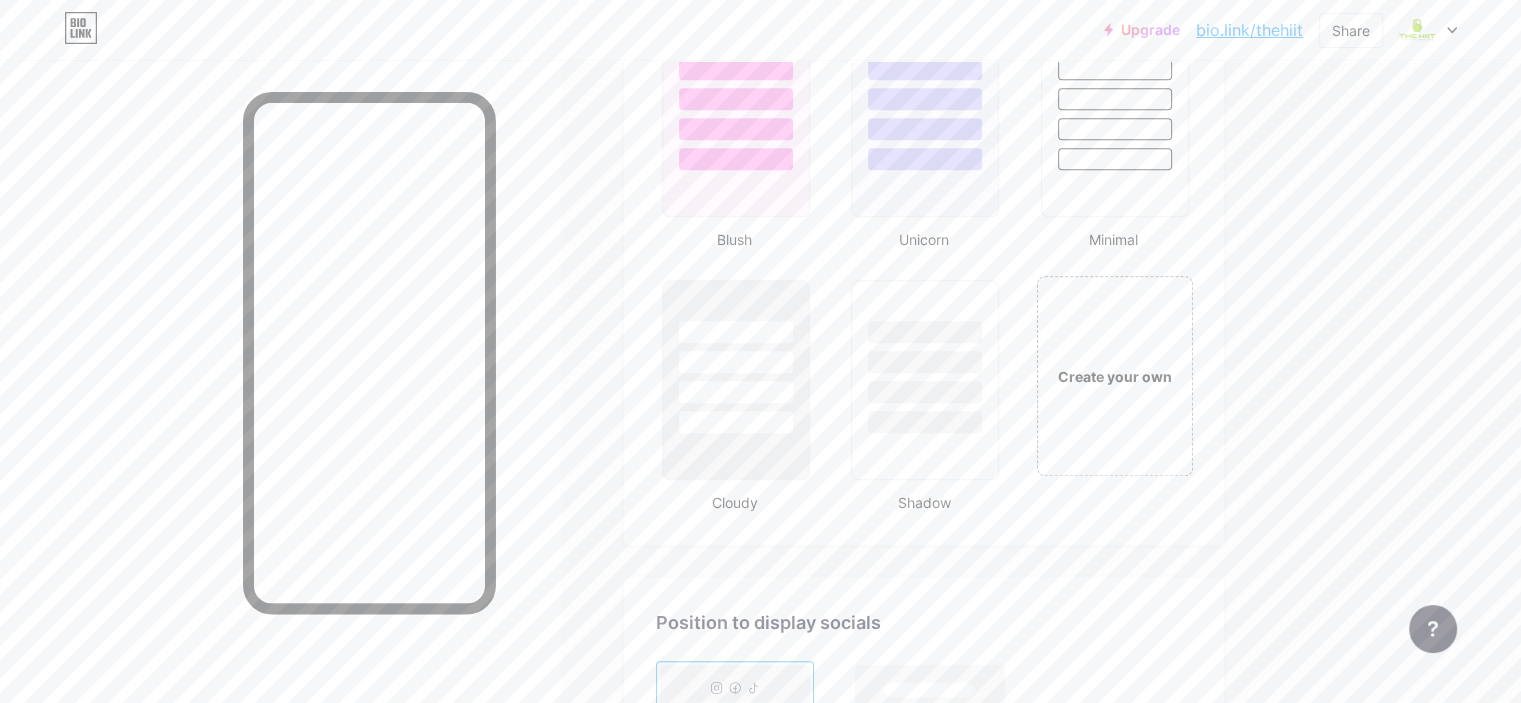 scroll, scrollTop: 2200, scrollLeft: 0, axis: vertical 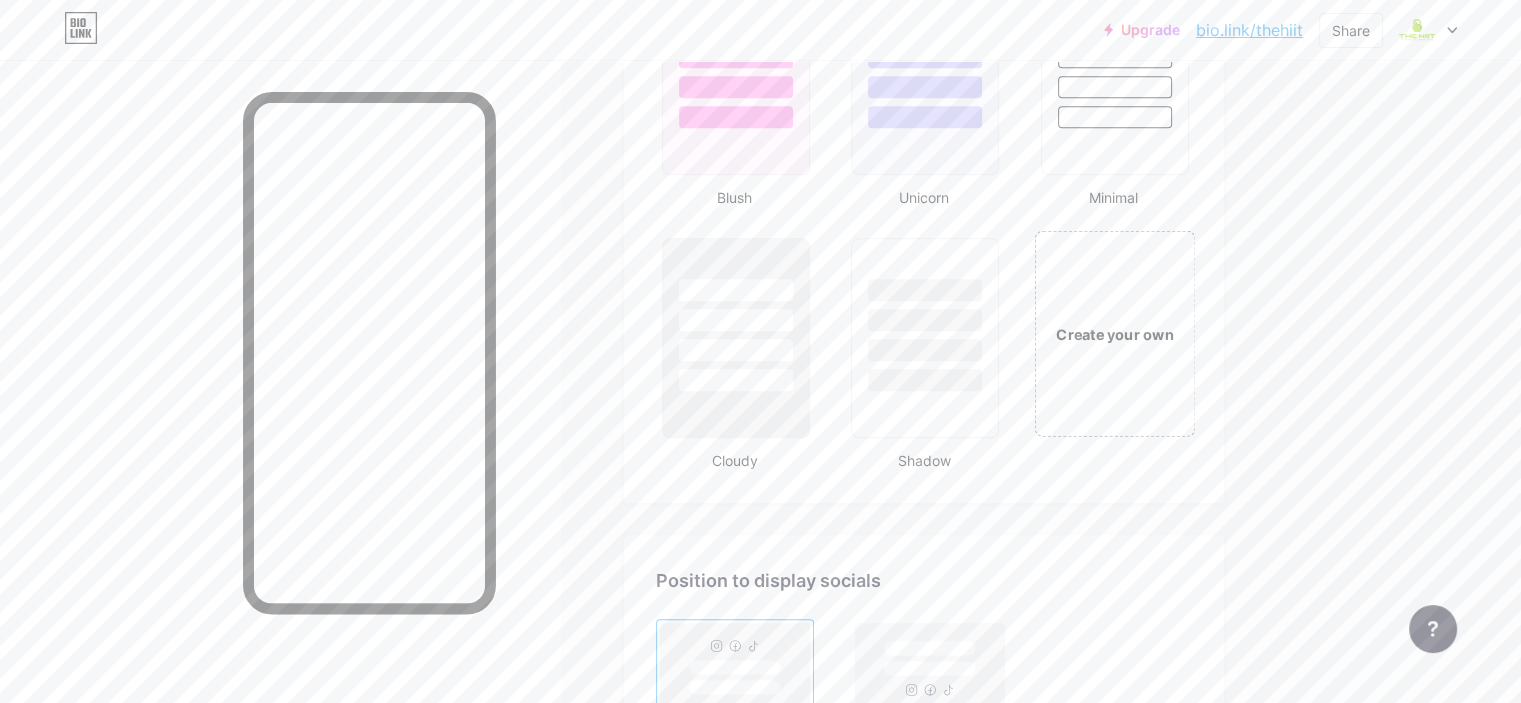 click on "Create your own" at bounding box center (1114, 334) 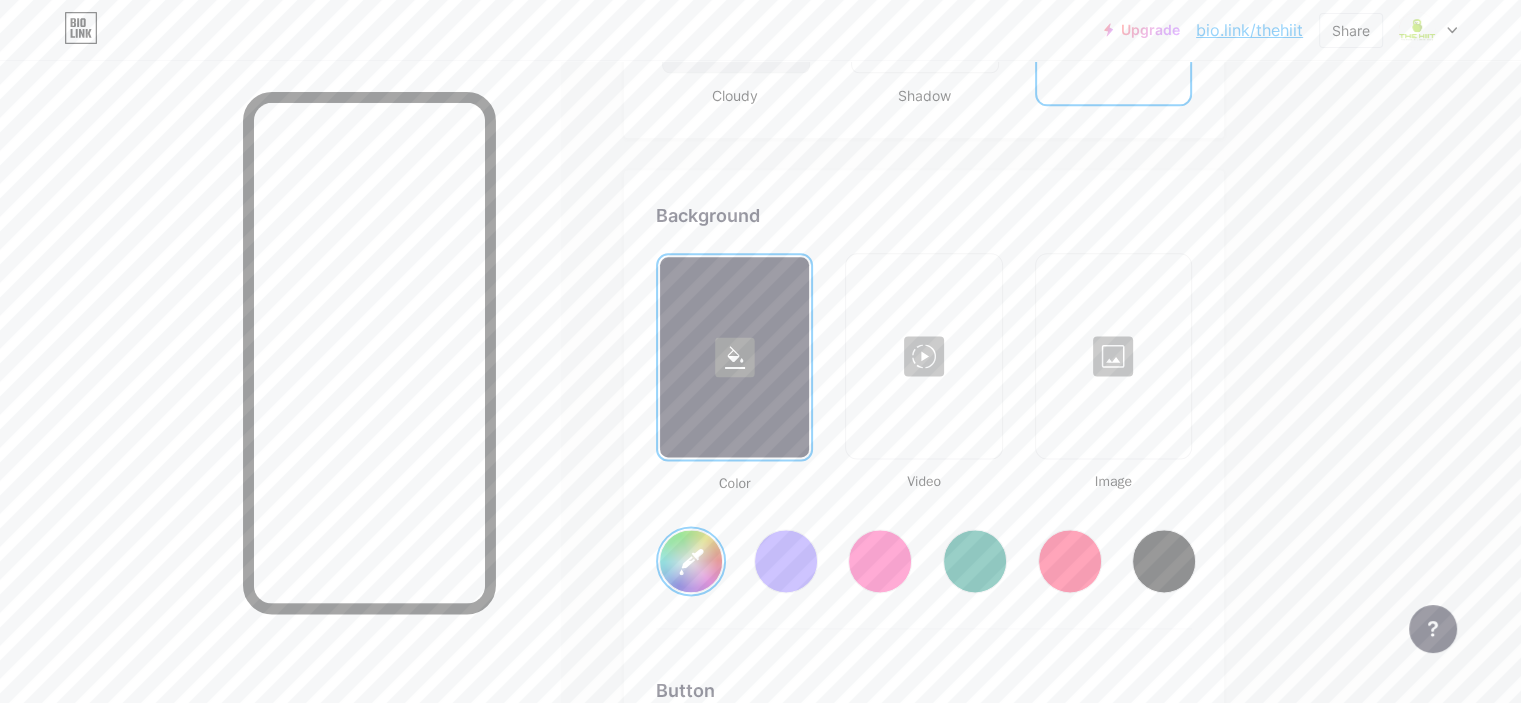 scroll, scrollTop: 2165, scrollLeft: 0, axis: vertical 